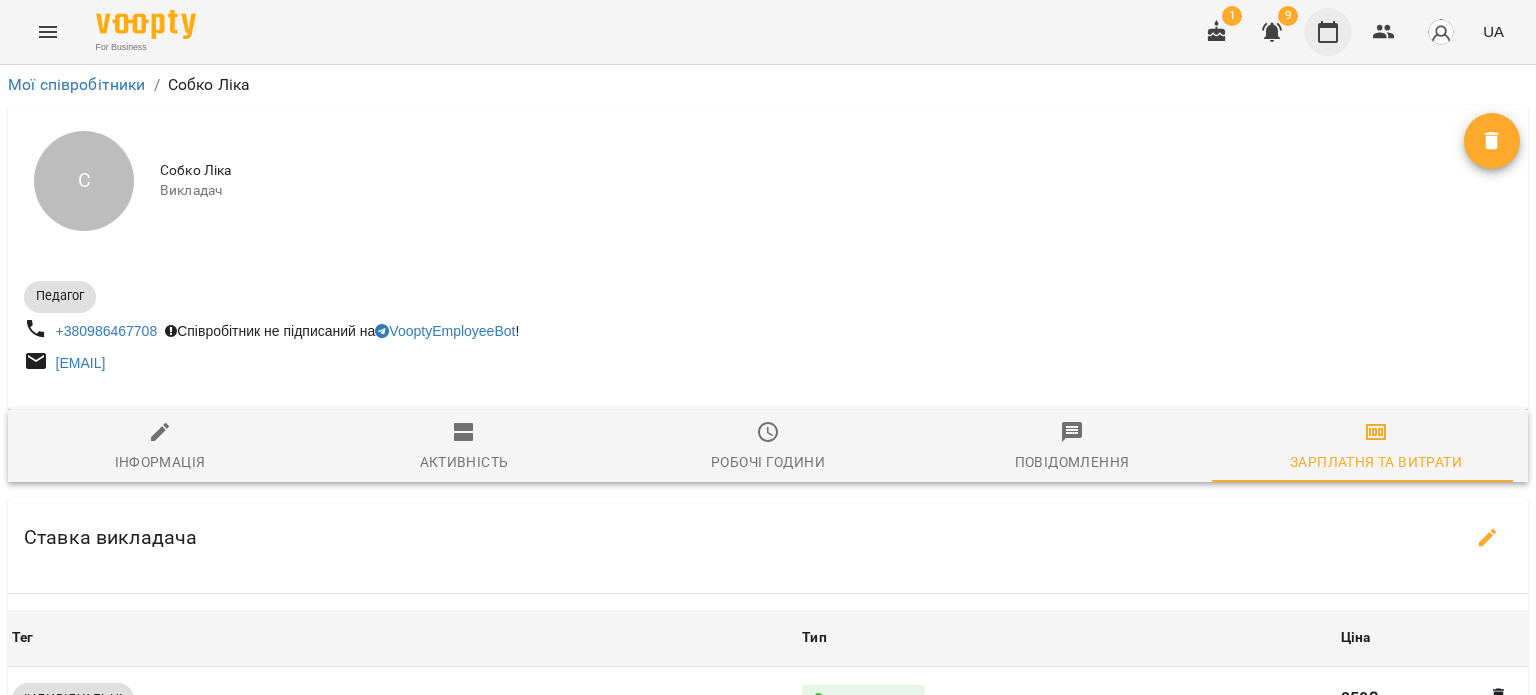 scroll, scrollTop: 0, scrollLeft: 0, axis: both 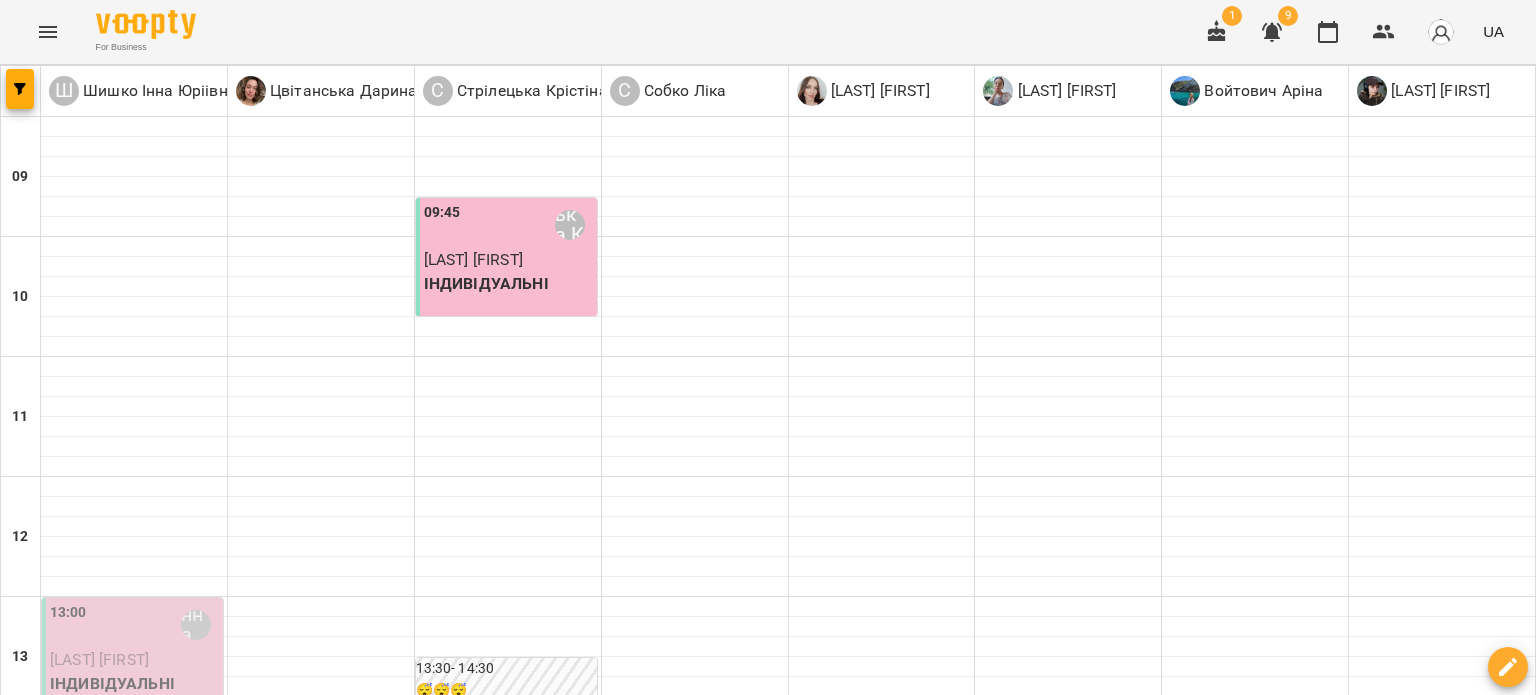 click on "[LAST] [FIRST]" at bounding box center (99, 659) 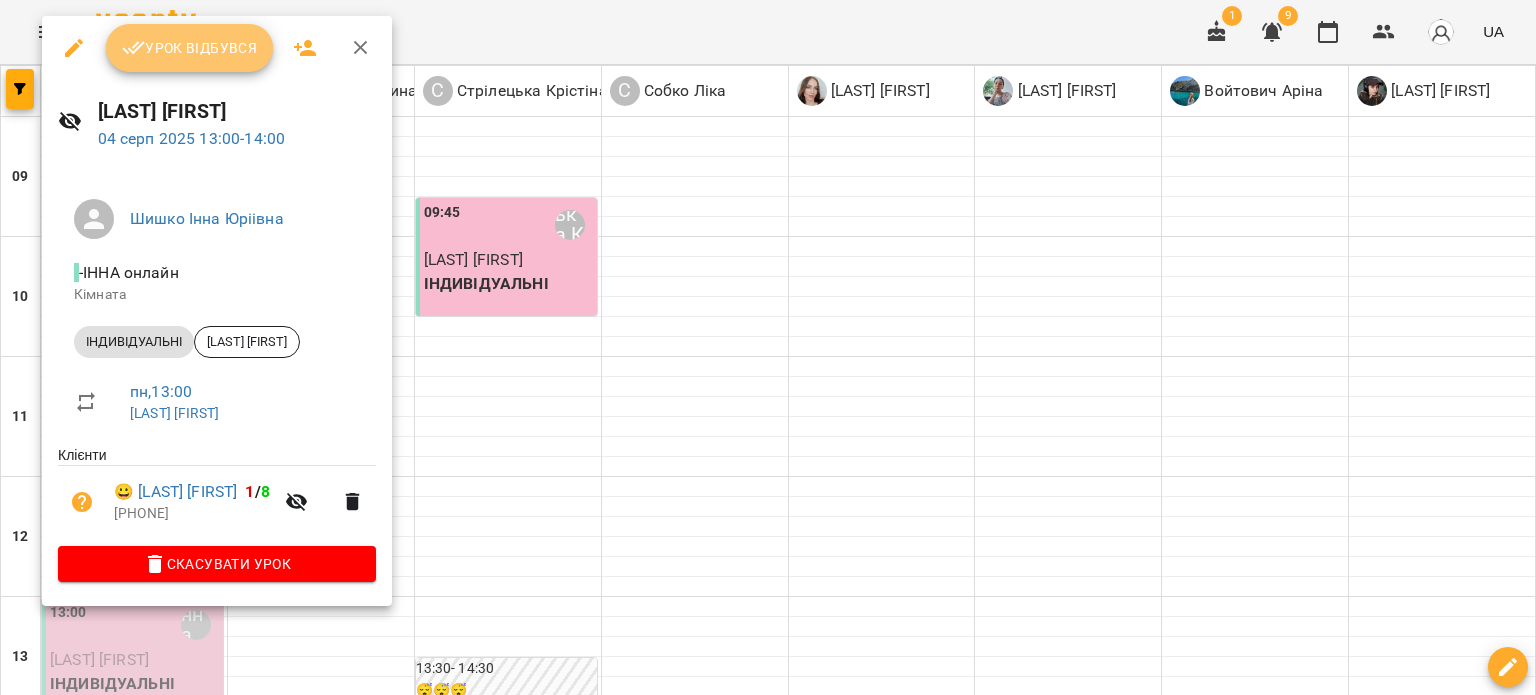 click on "Урок відбувся" at bounding box center (190, 48) 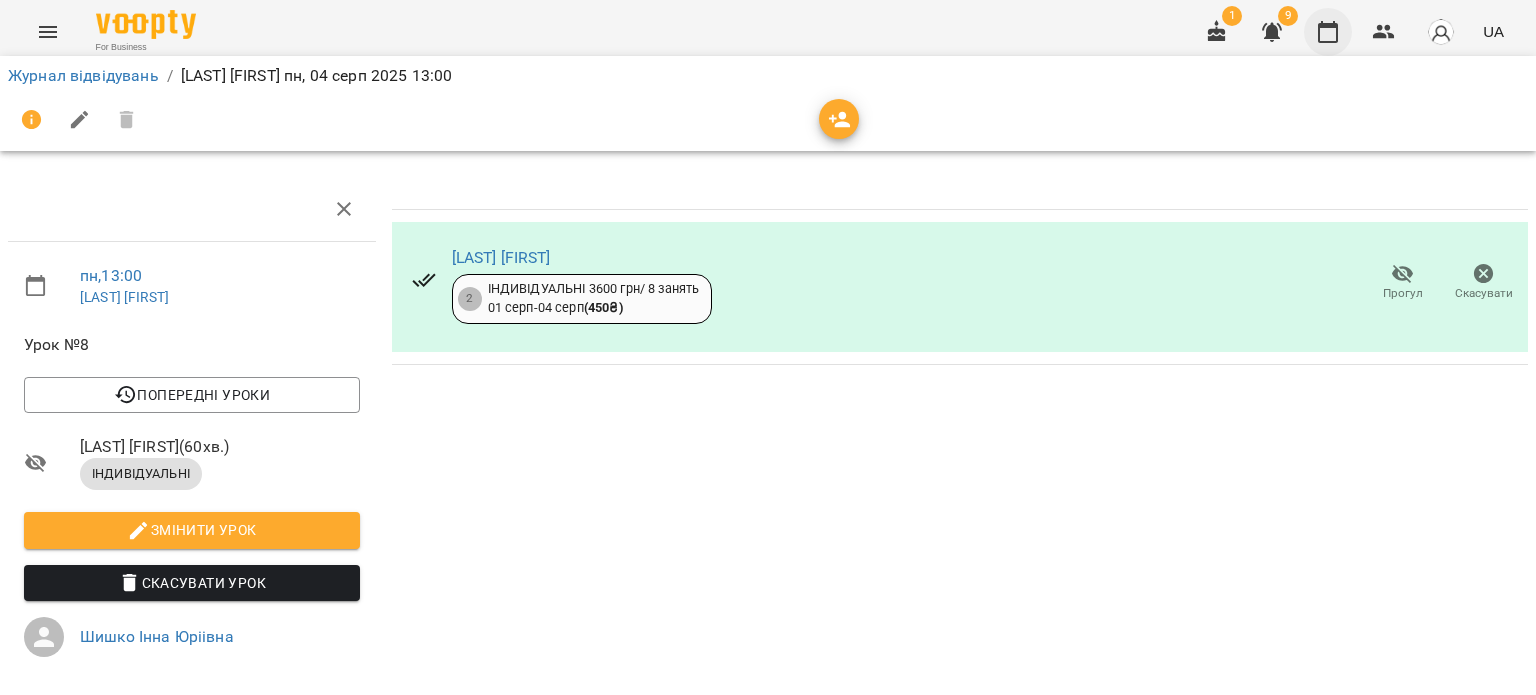 click 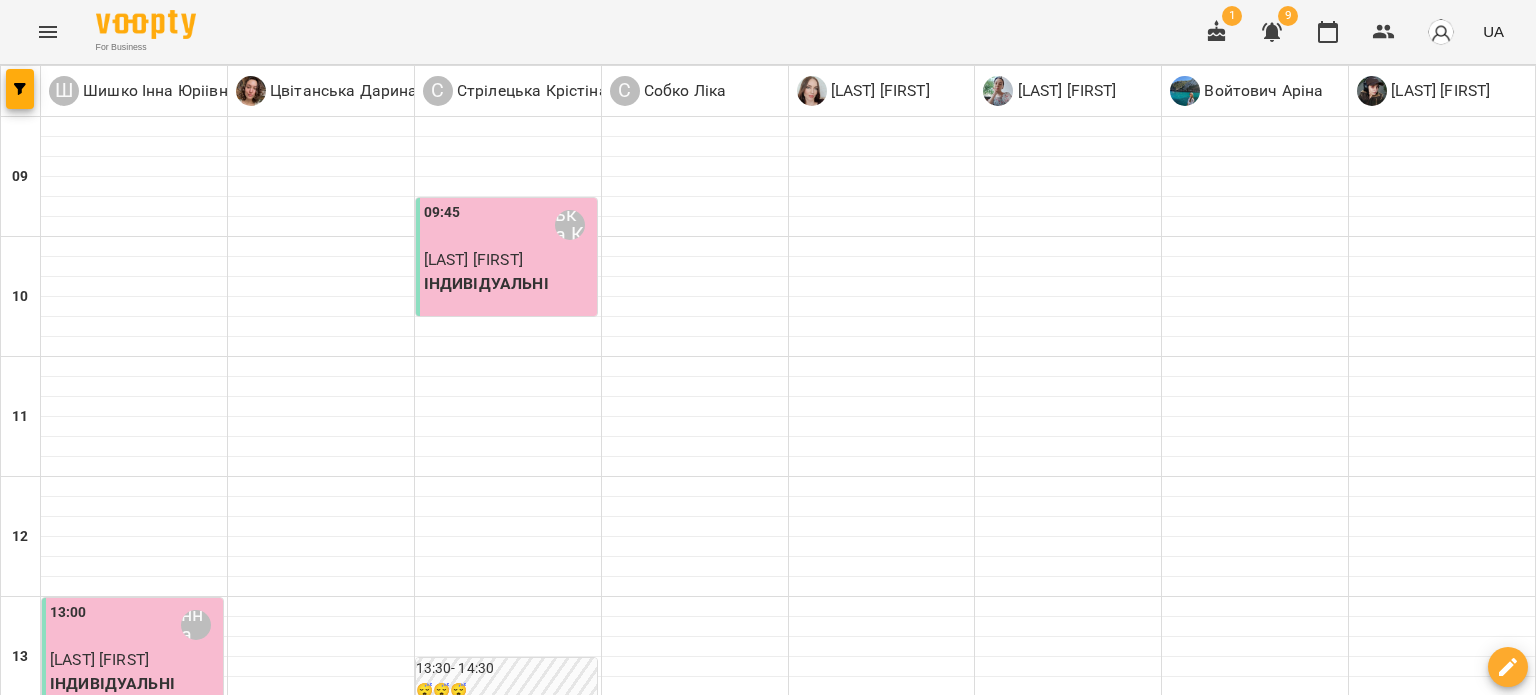 scroll, scrollTop: 500, scrollLeft: 0, axis: vertical 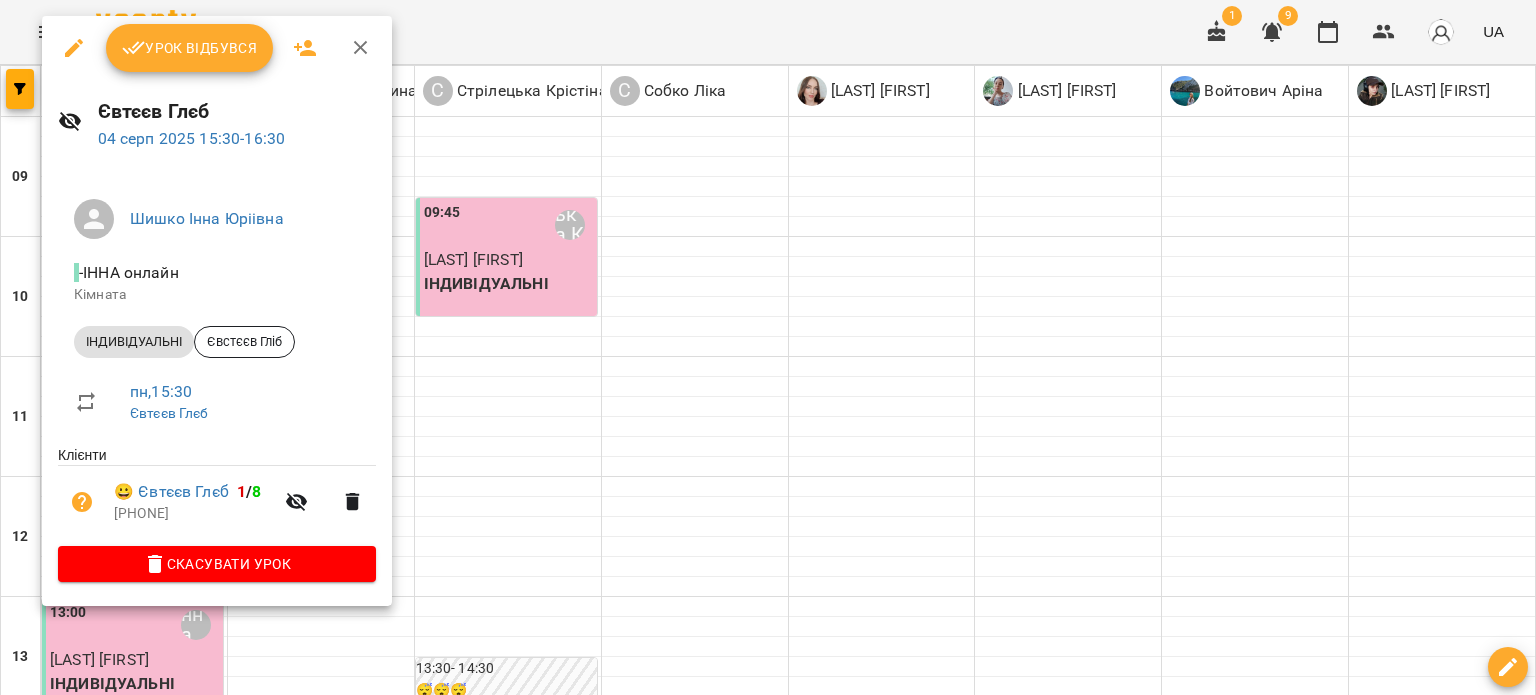 click on "Урок відбувся" at bounding box center [190, 48] 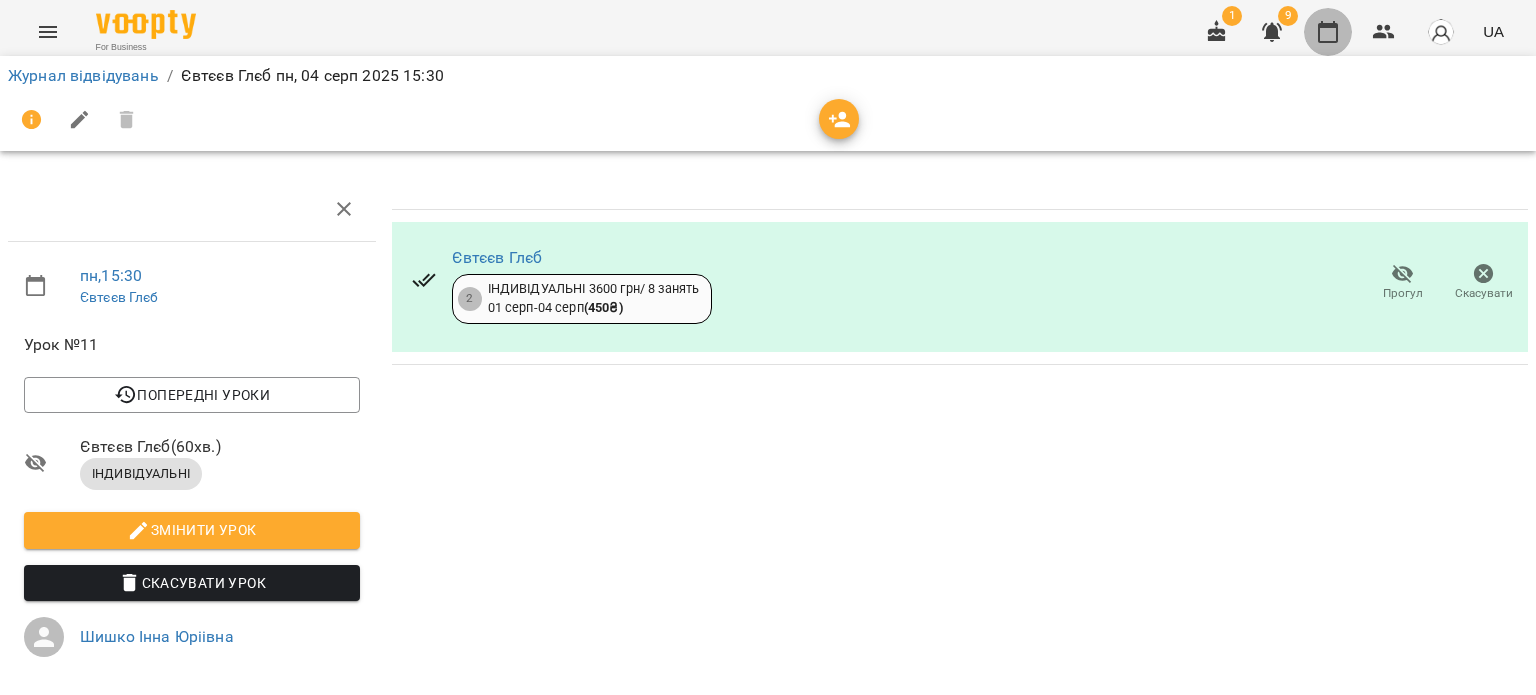 click at bounding box center [1328, 32] 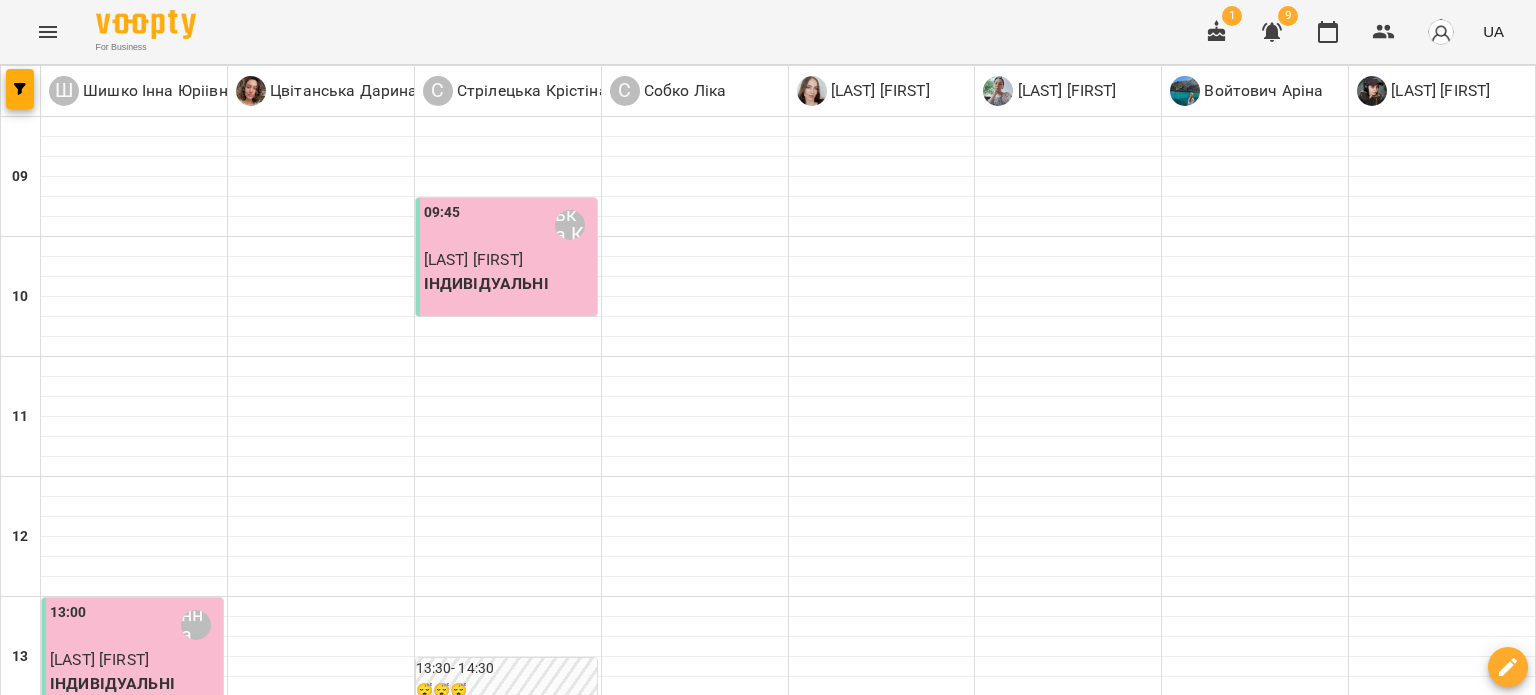 scroll, scrollTop: 700, scrollLeft: 0, axis: vertical 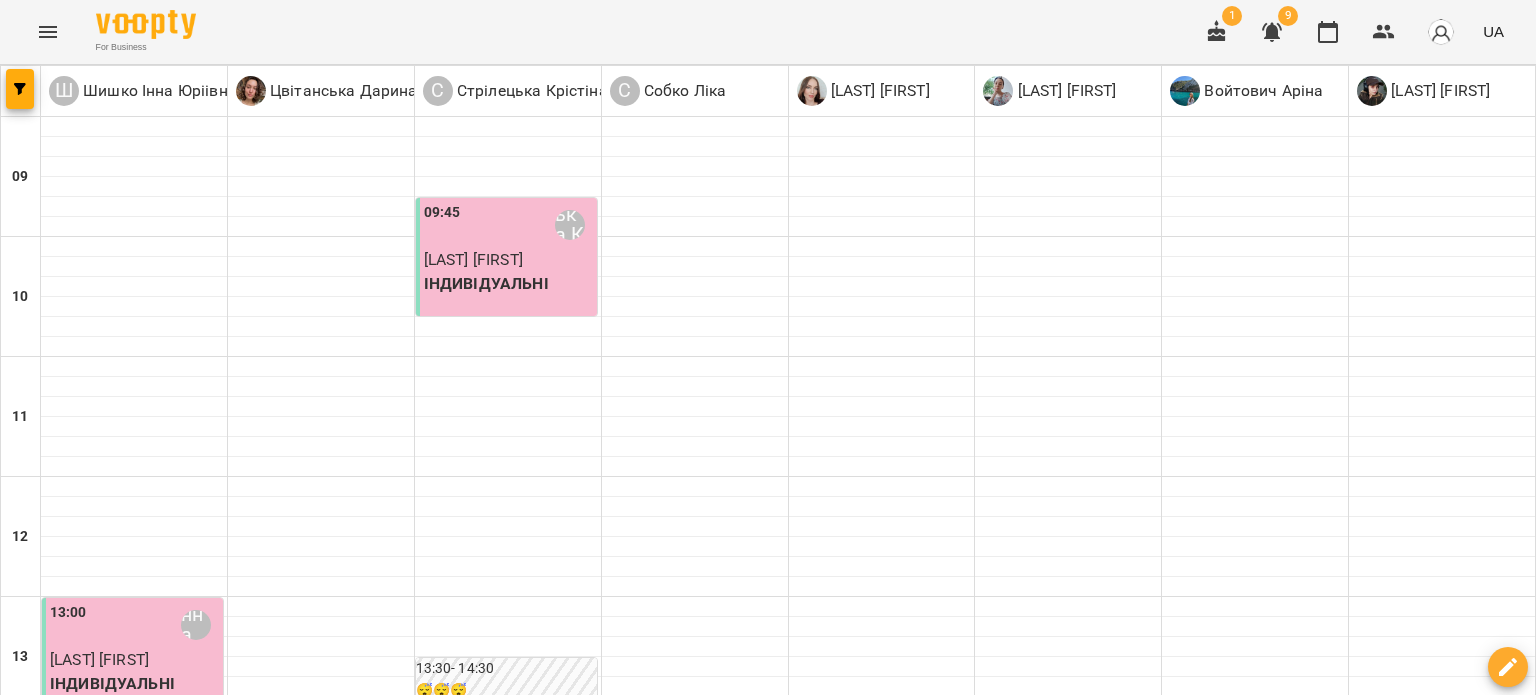 click on "3" at bounding box center (134, 1140) 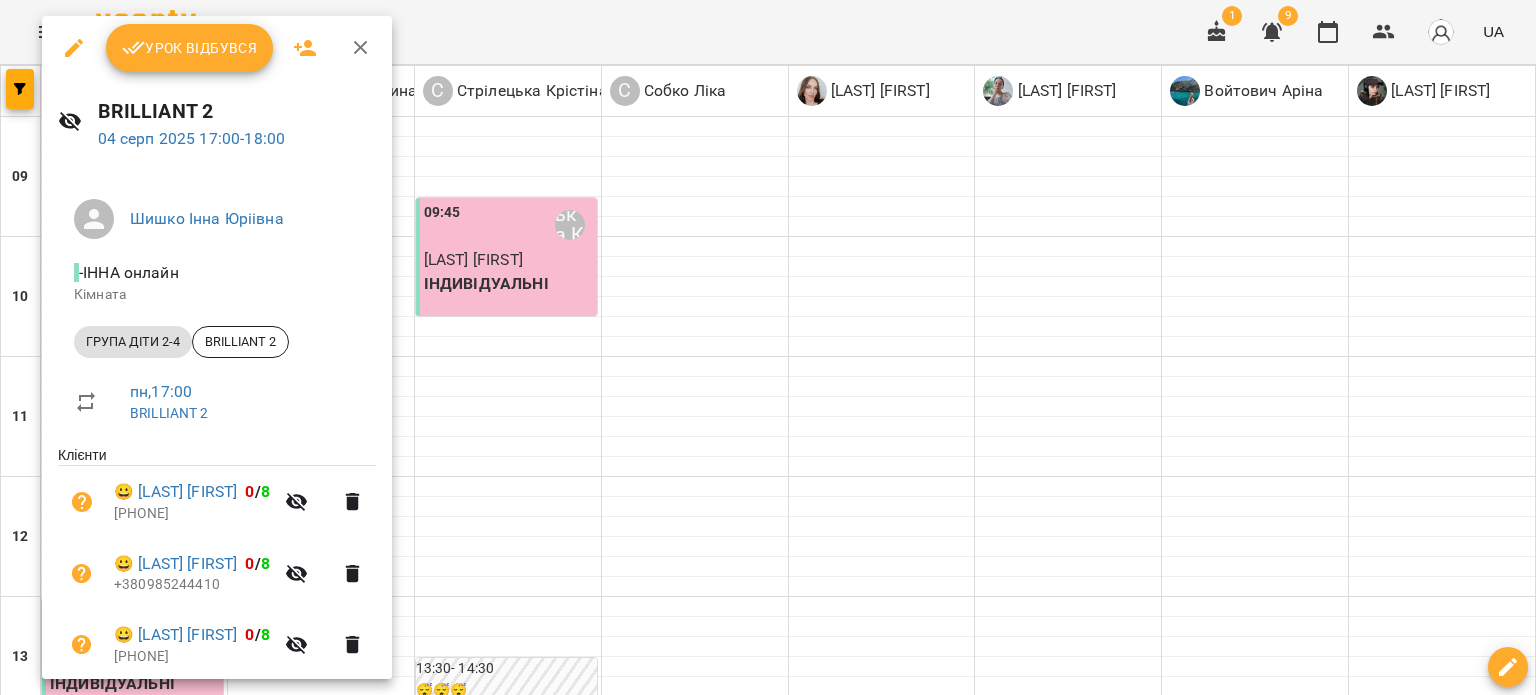click on "Урок відбувся" at bounding box center [190, 48] 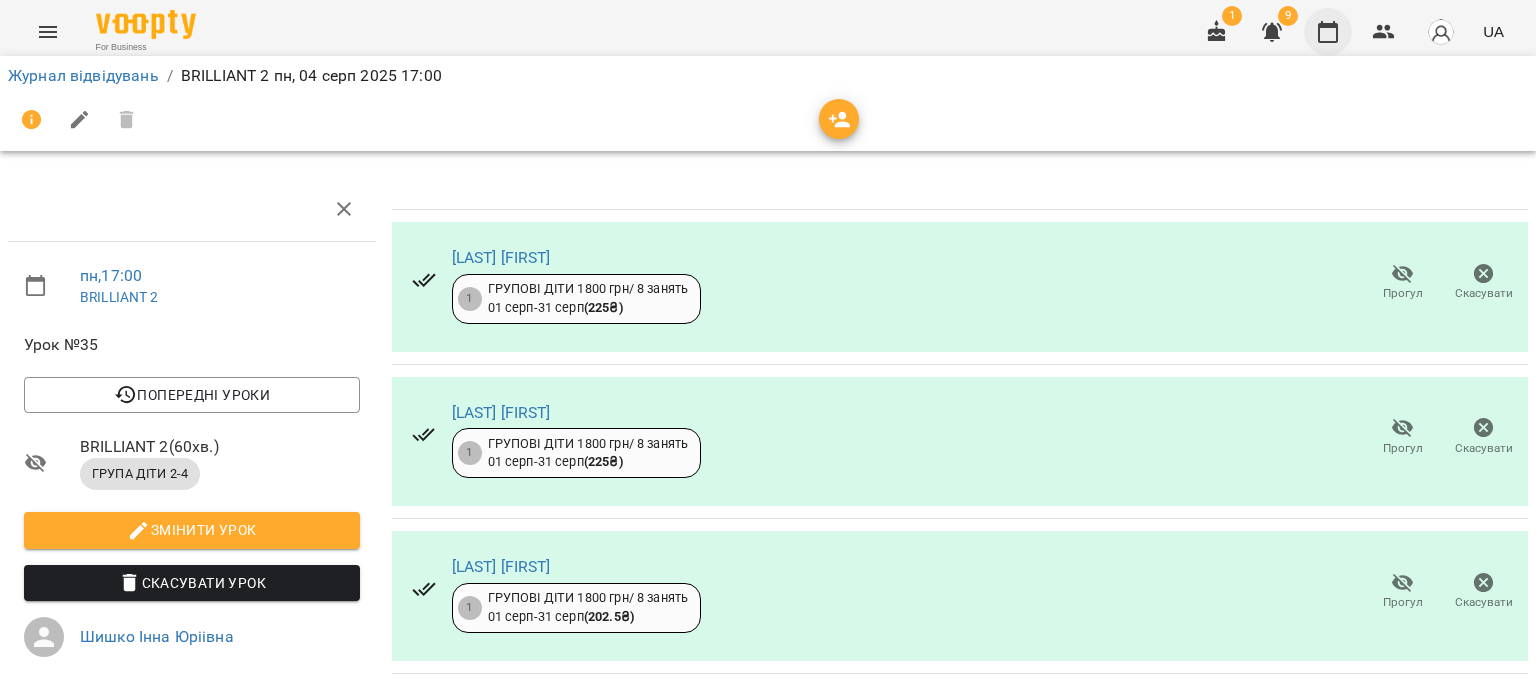 click 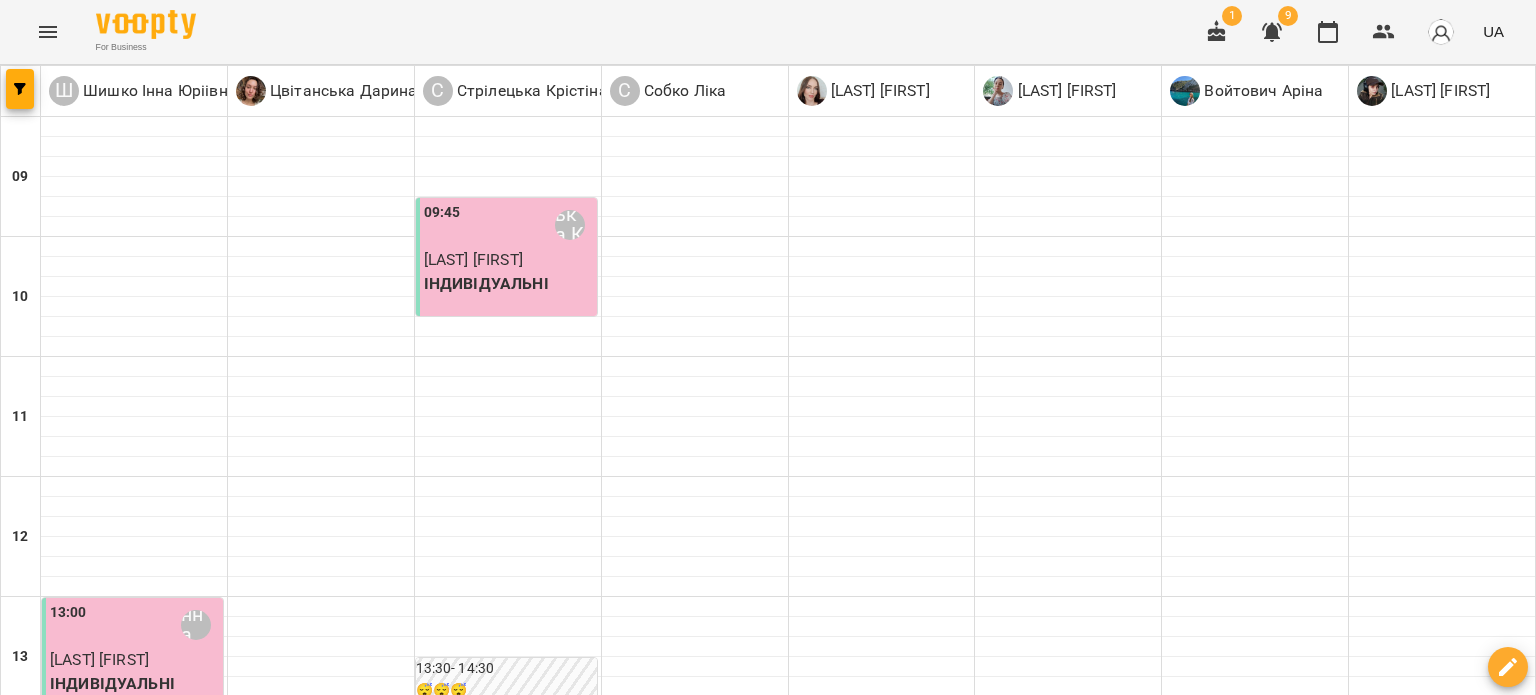 scroll, scrollTop: 994, scrollLeft: 0, axis: vertical 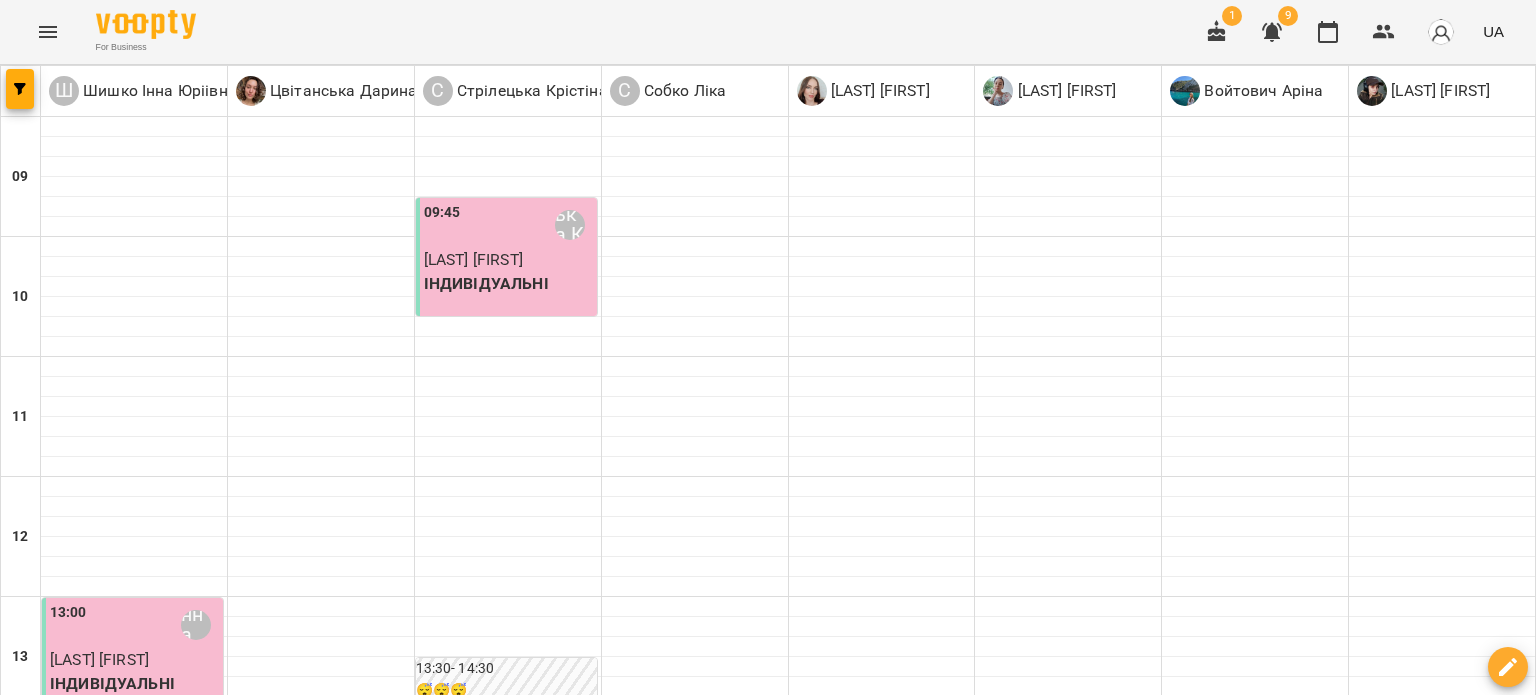 click on "[TIME] [FIRST] [MIDDLE] [LAST] [FIRST] [LAST] ІНДИВІДУАЛЬНІ" at bounding box center (132, 1437) 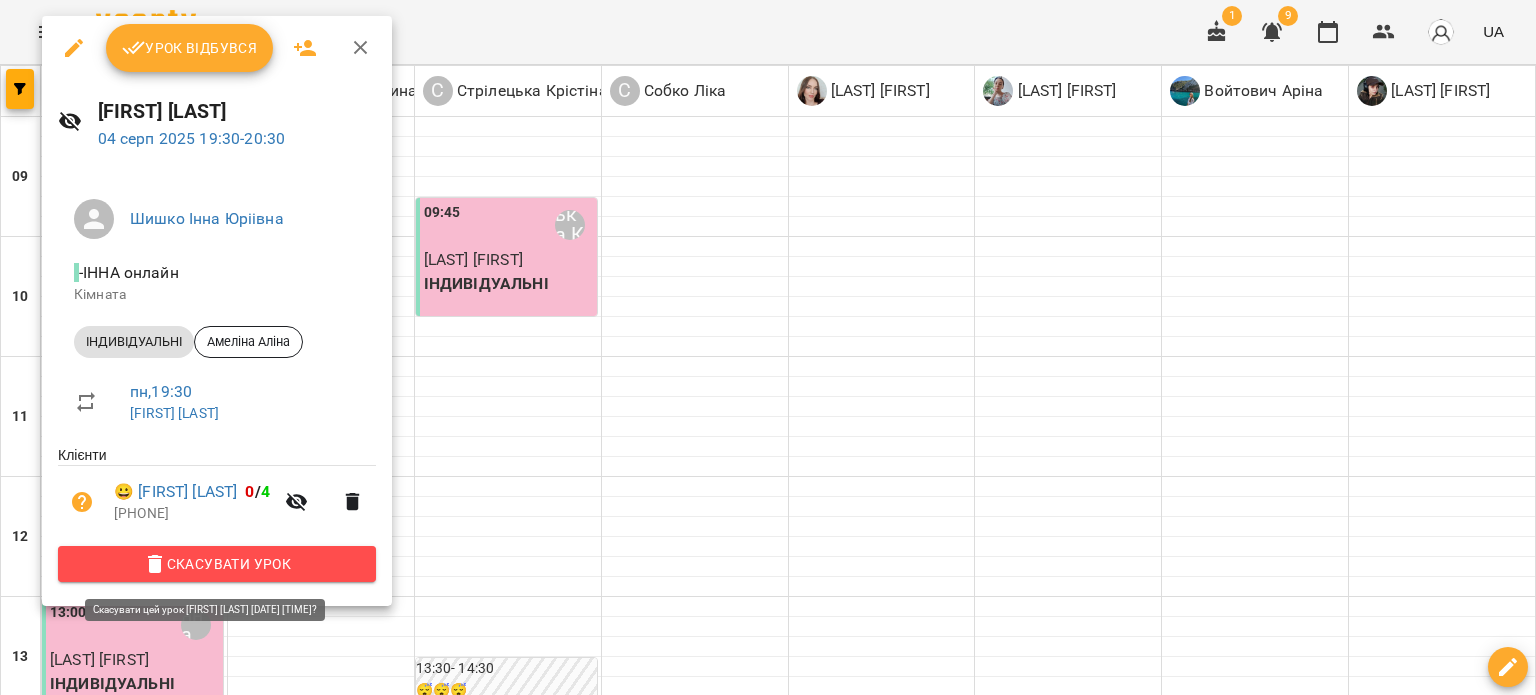 click on "Скасувати Урок" at bounding box center [217, 564] 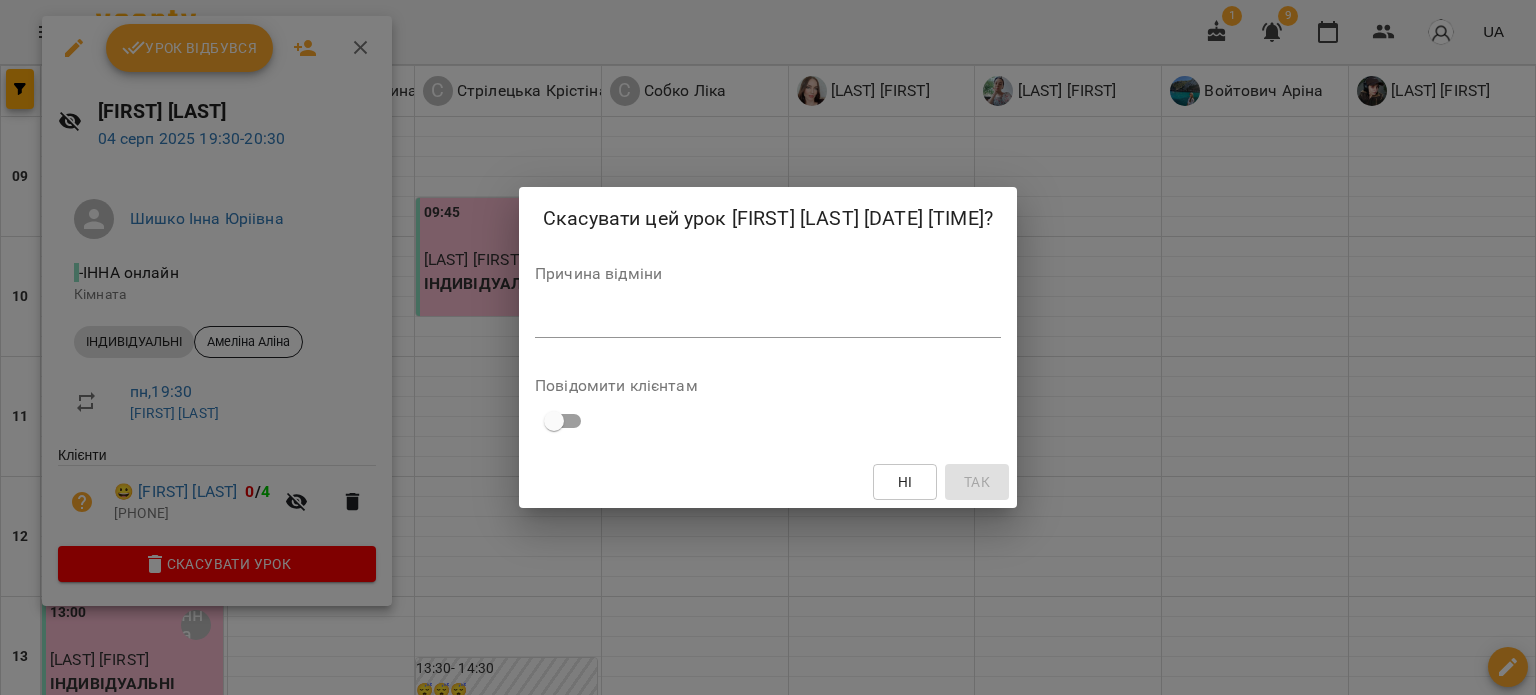 click at bounding box center [768, 321] 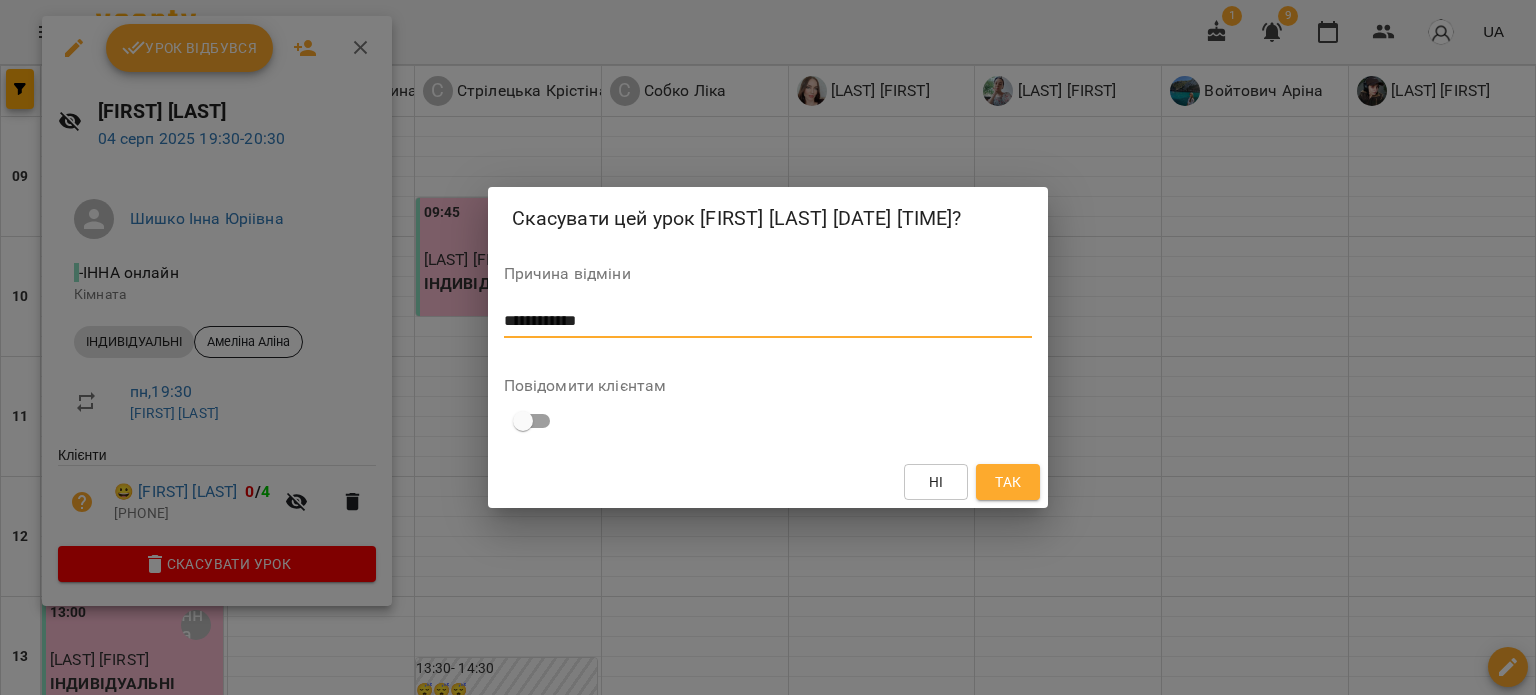 drag, startPoint x: 688, startPoint y: 330, endPoint x: 494, endPoint y: 308, distance: 195.24344 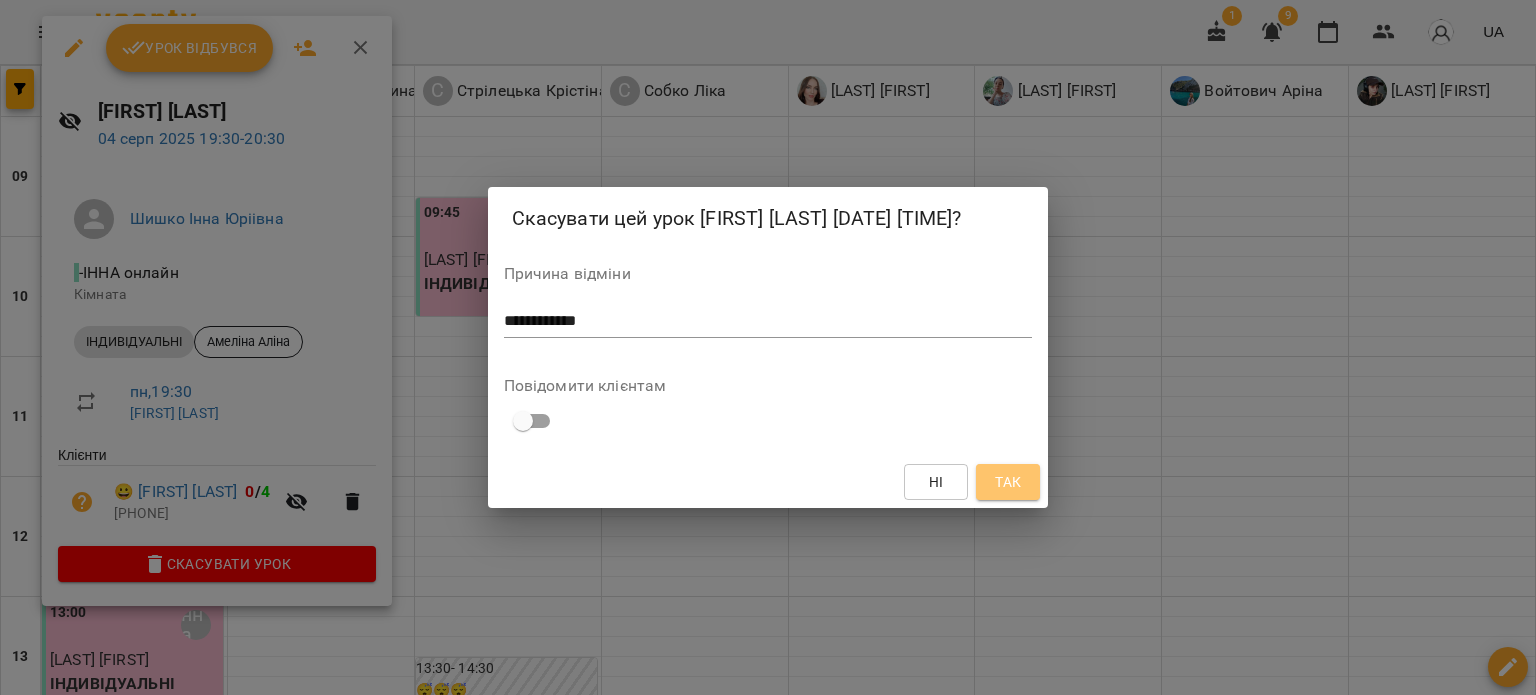 click on "Так" at bounding box center (1008, 482) 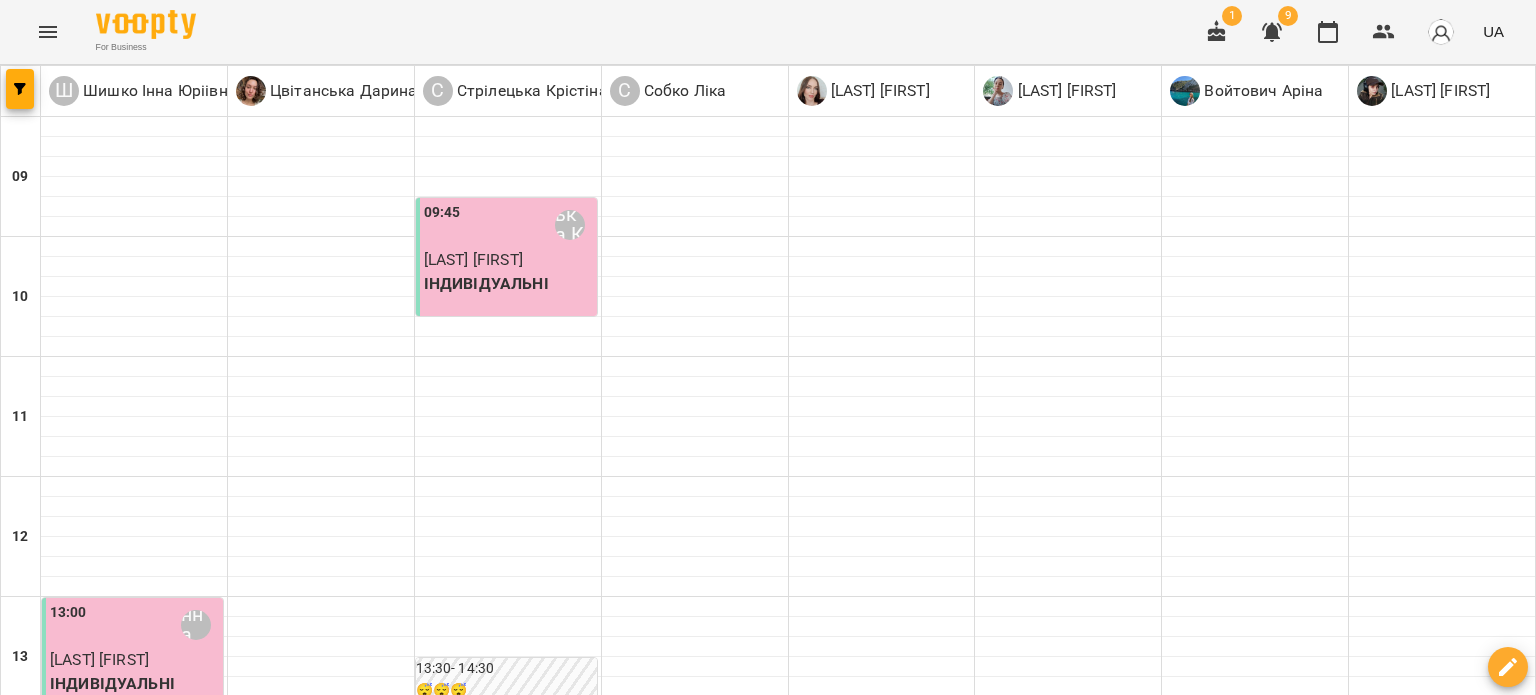 click at bounding box center [48, 32] 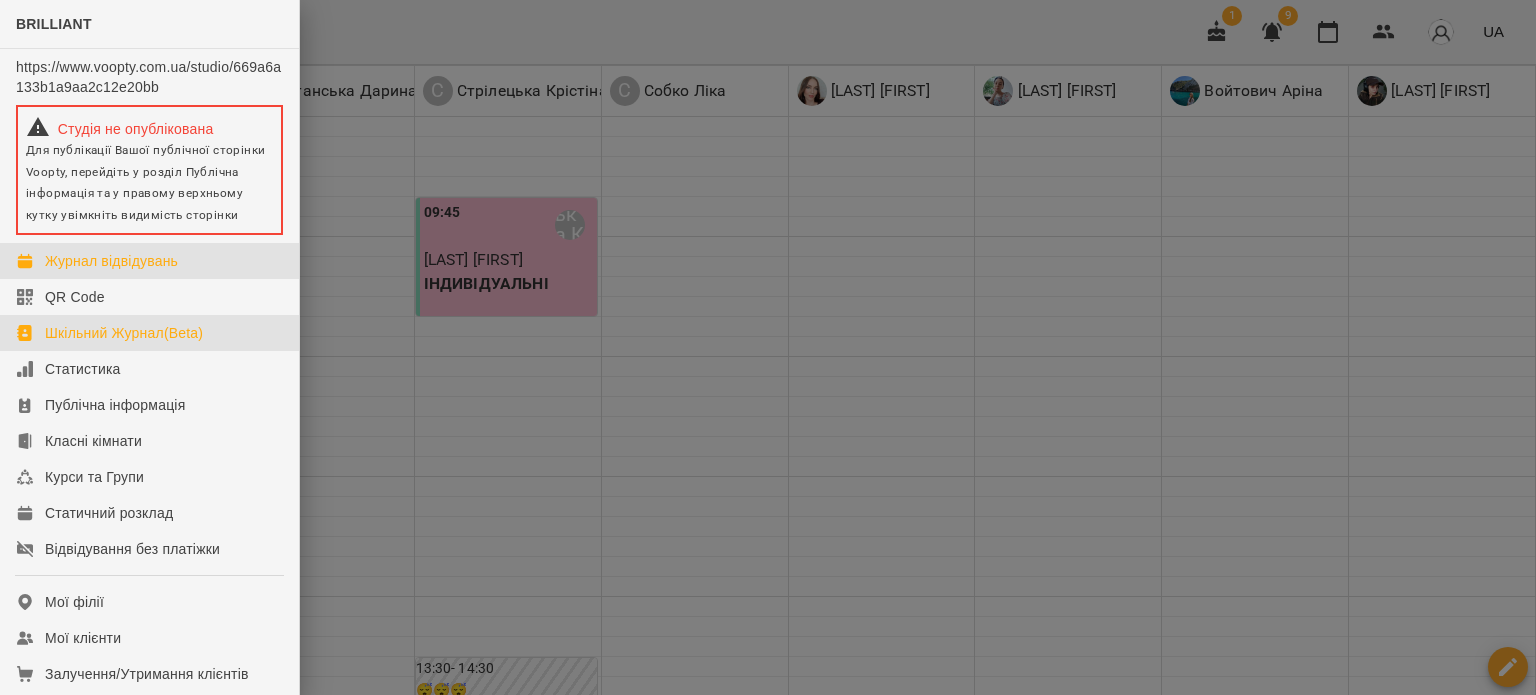 click on "Шкільний Журнал(Beta)" at bounding box center [124, 333] 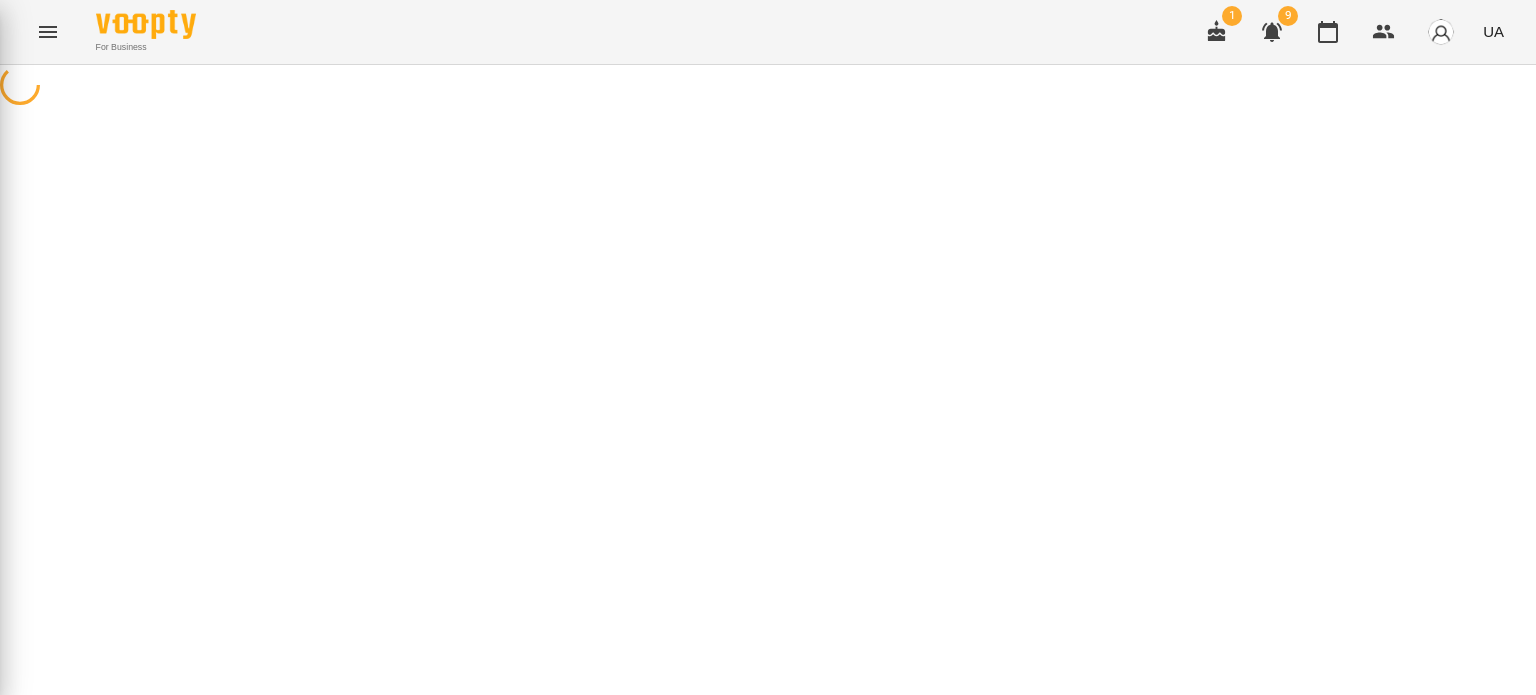 select on "**********" 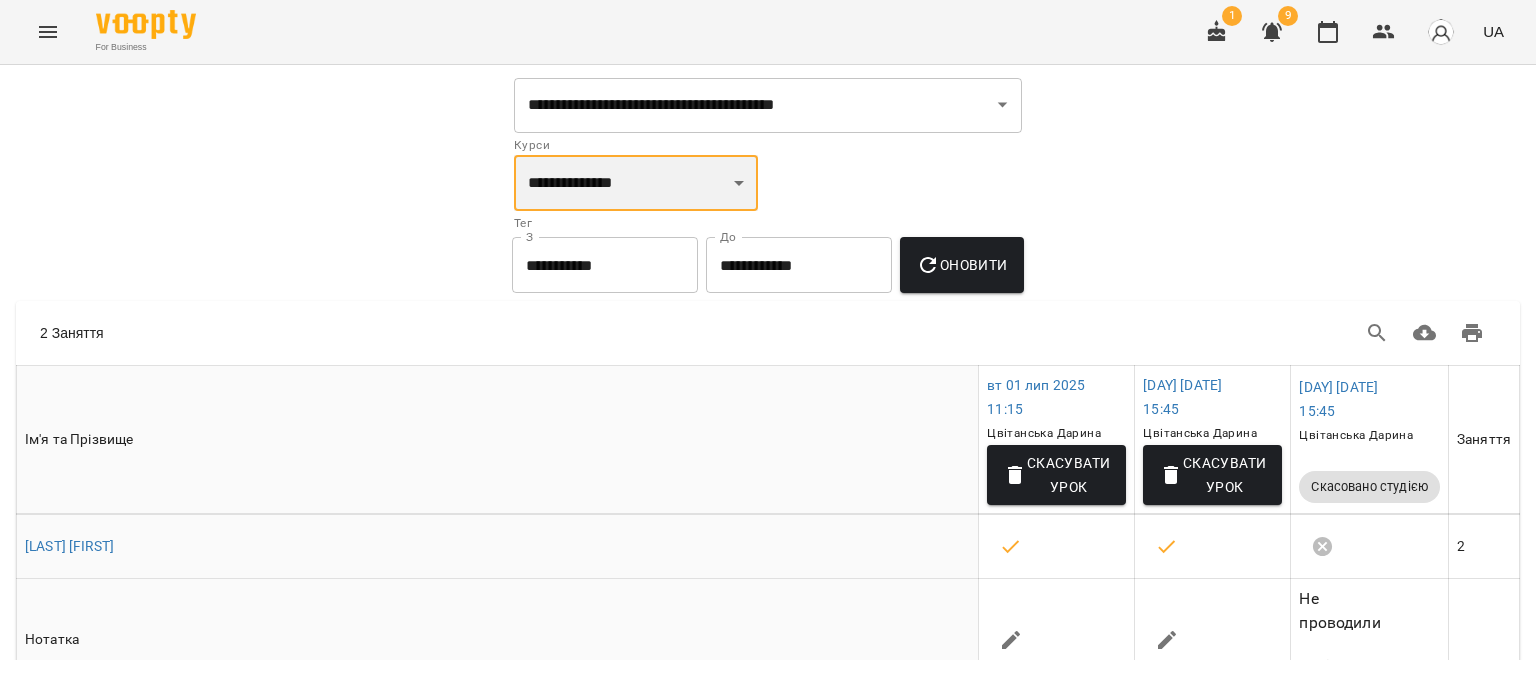 click on "**********" at bounding box center [636, 183] 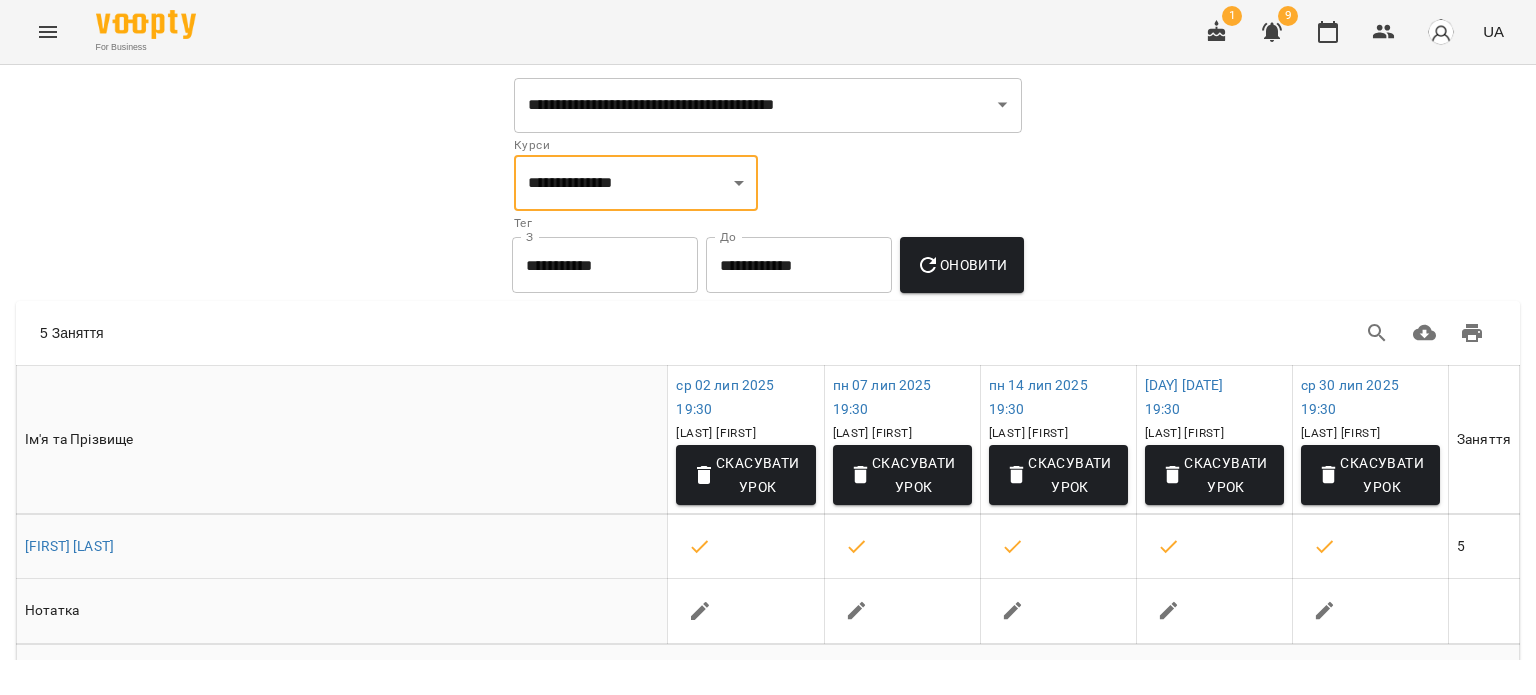click on "**********" at bounding box center [605, 265] 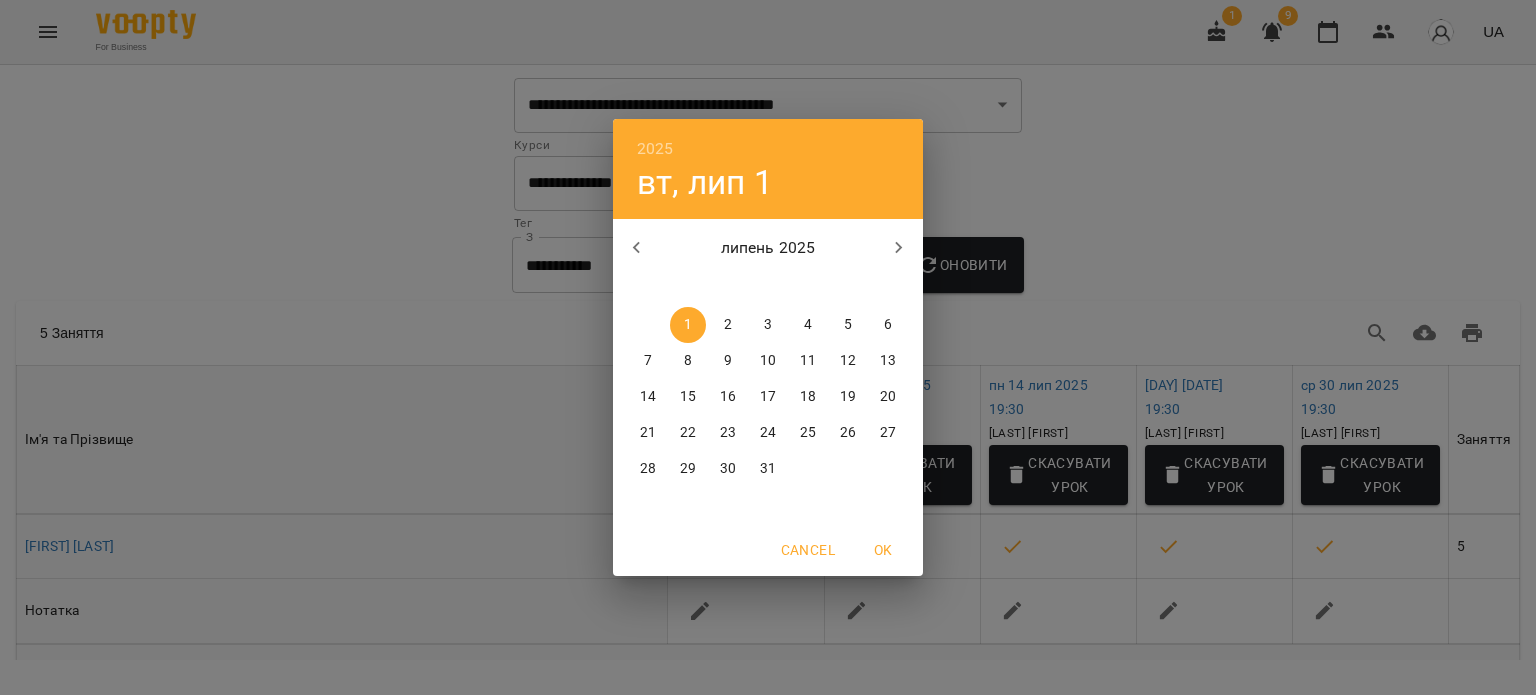 click 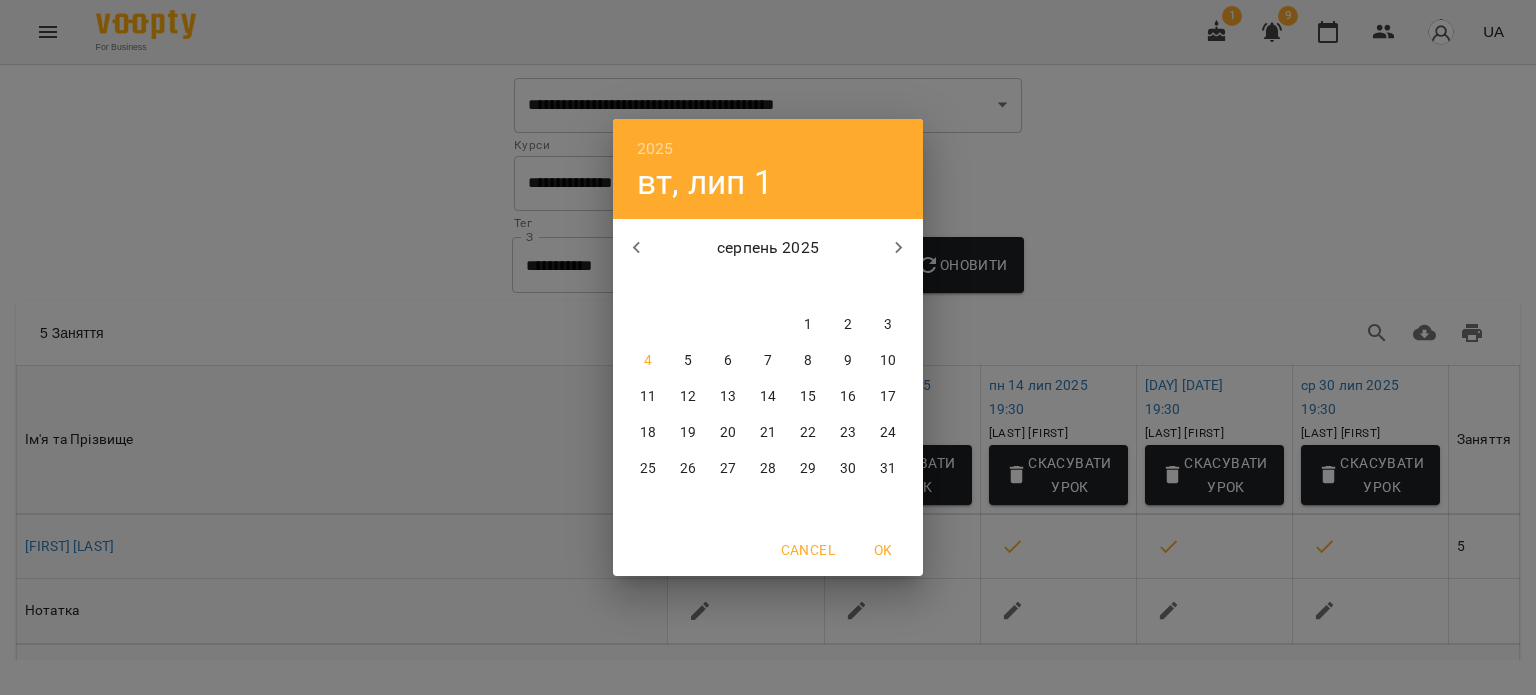 click on "1" at bounding box center [808, 325] 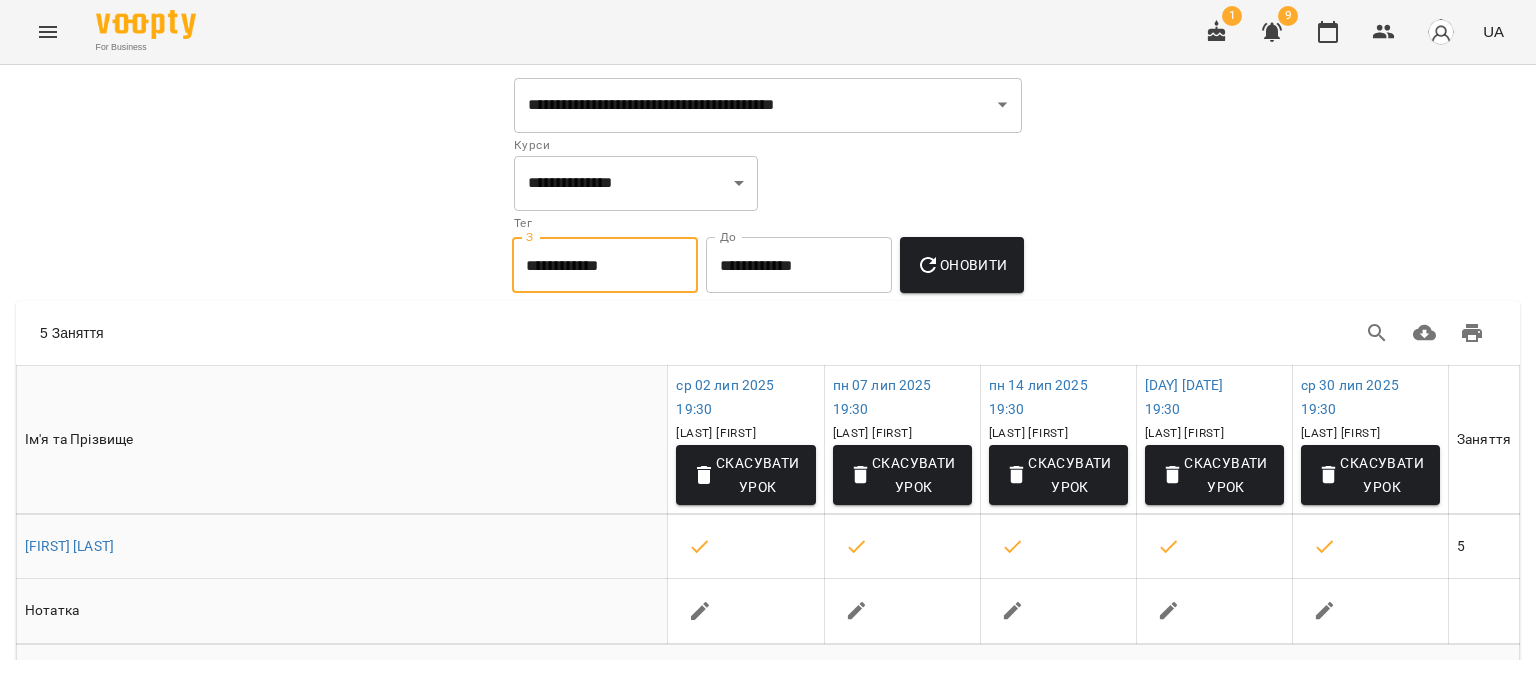 click on "**********" at bounding box center [799, 265] 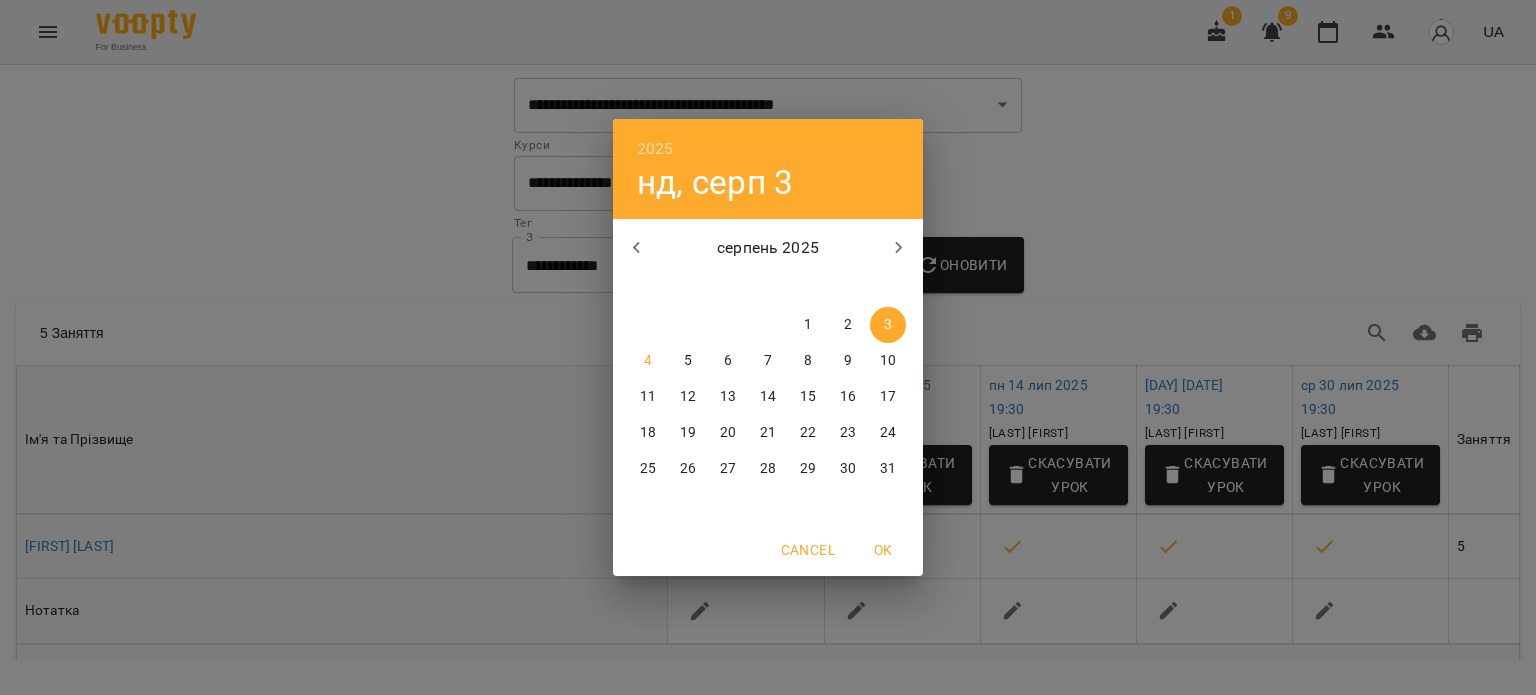 click on "31" at bounding box center (888, 469) 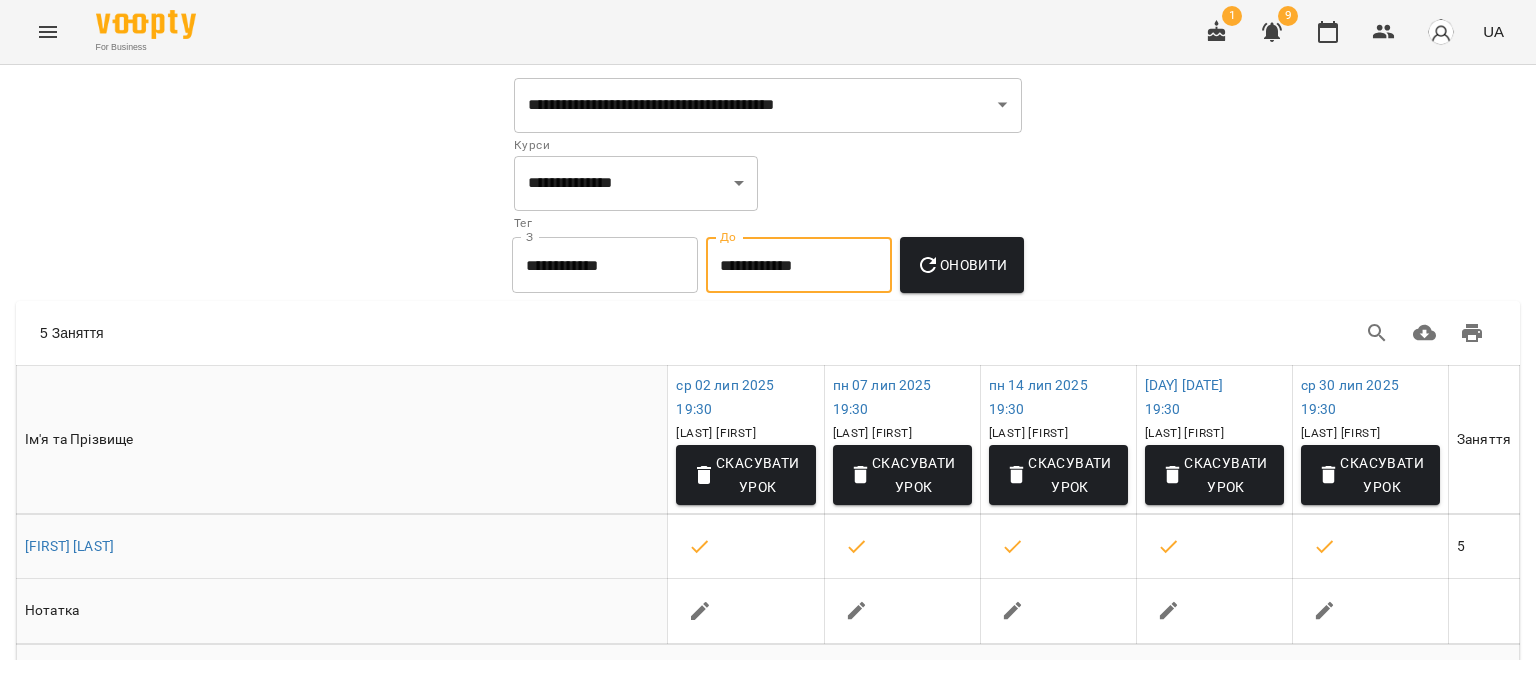 click on "Оновити" at bounding box center (961, 265) 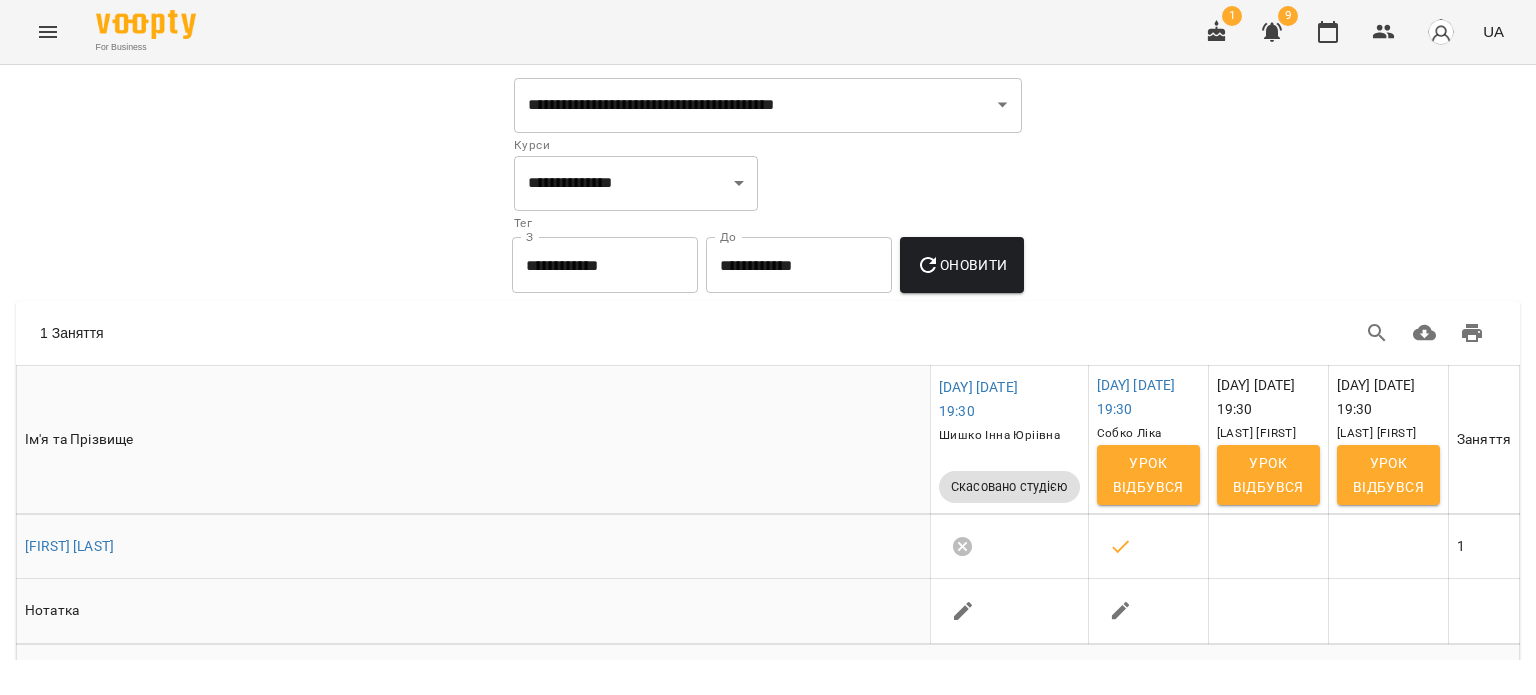 scroll, scrollTop: 44, scrollLeft: 0, axis: vertical 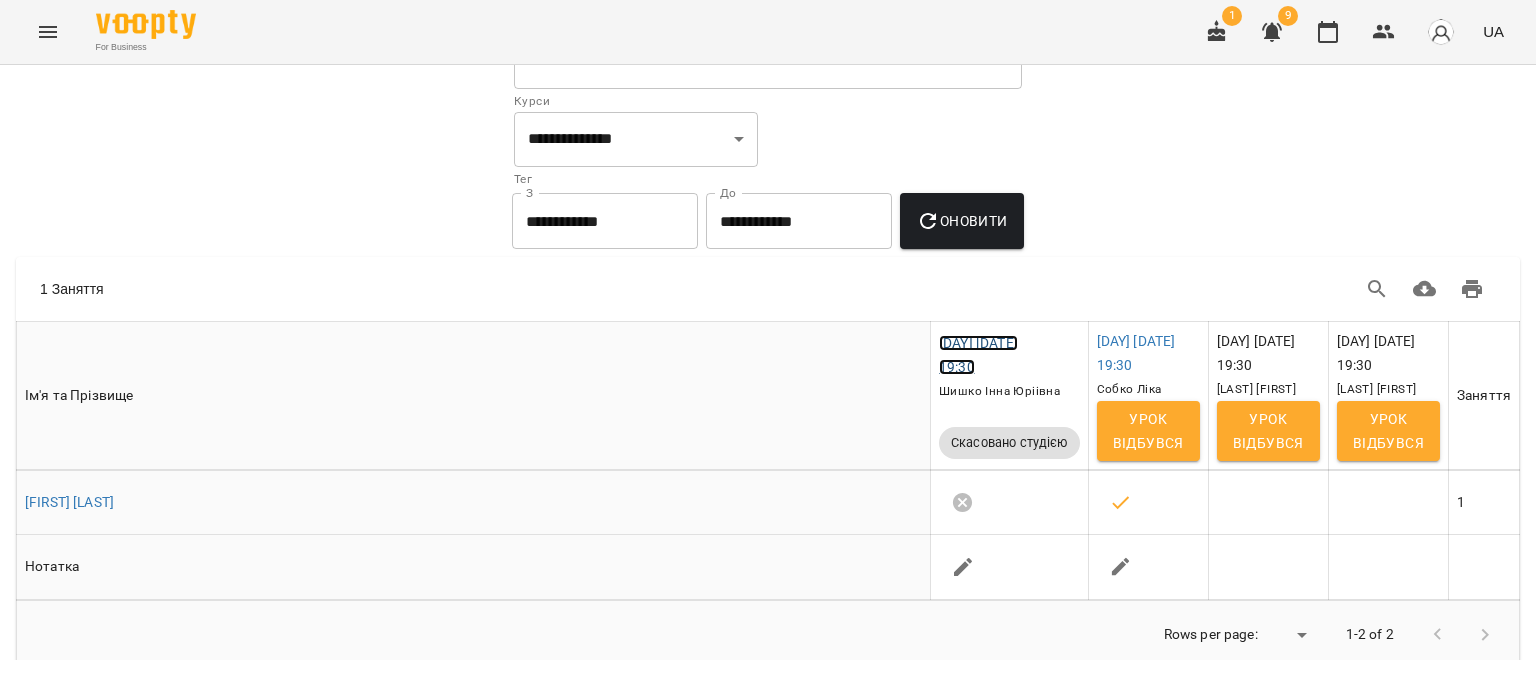 click on "пн 04 серп 2025 19:30" at bounding box center (978, 355) 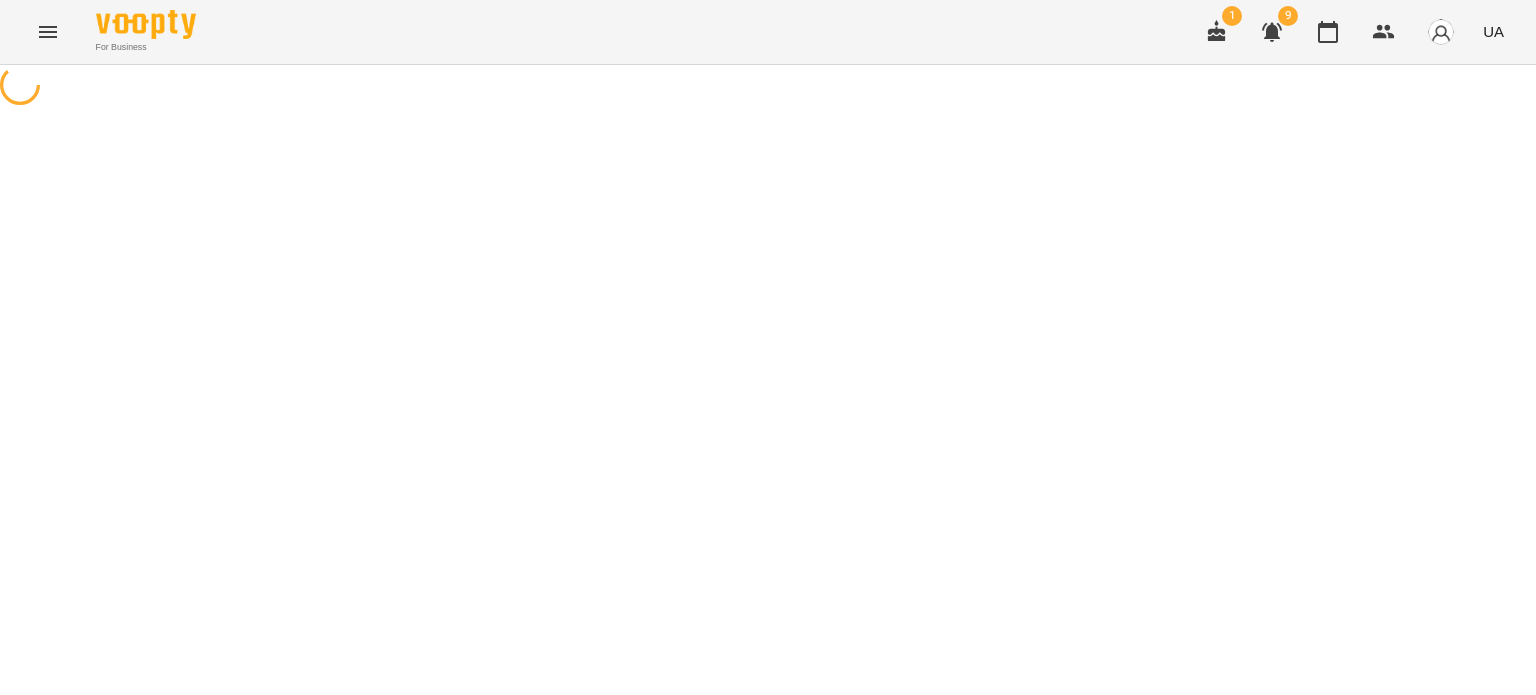 scroll, scrollTop: 0, scrollLeft: 0, axis: both 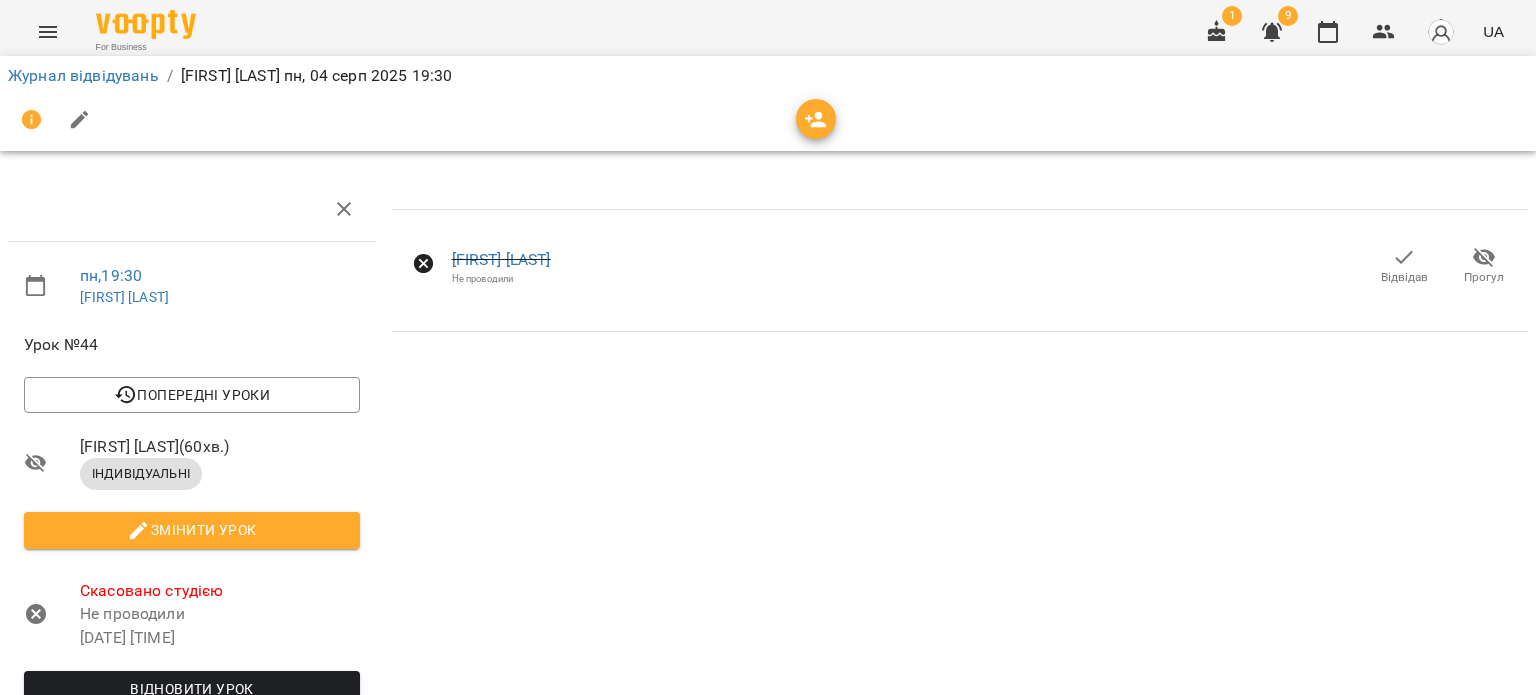 click 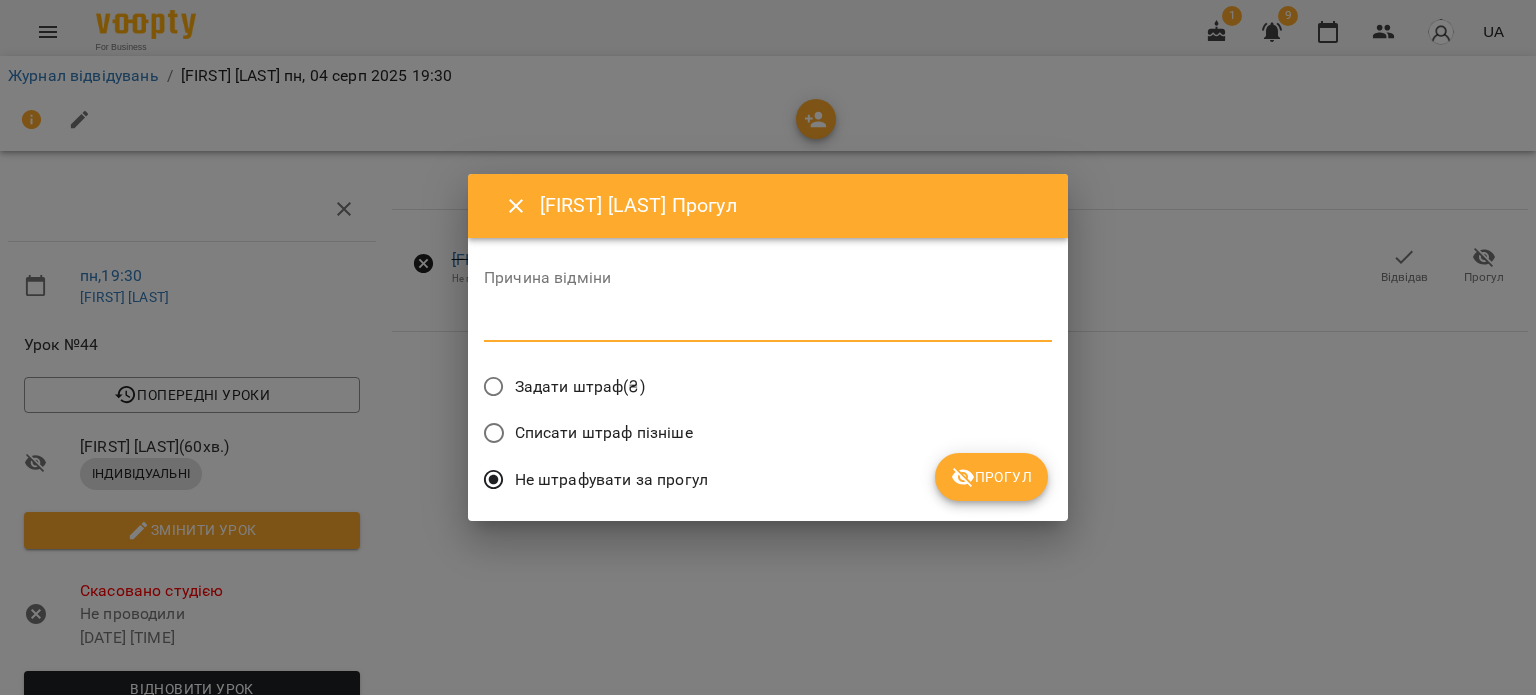 paste on "**********" 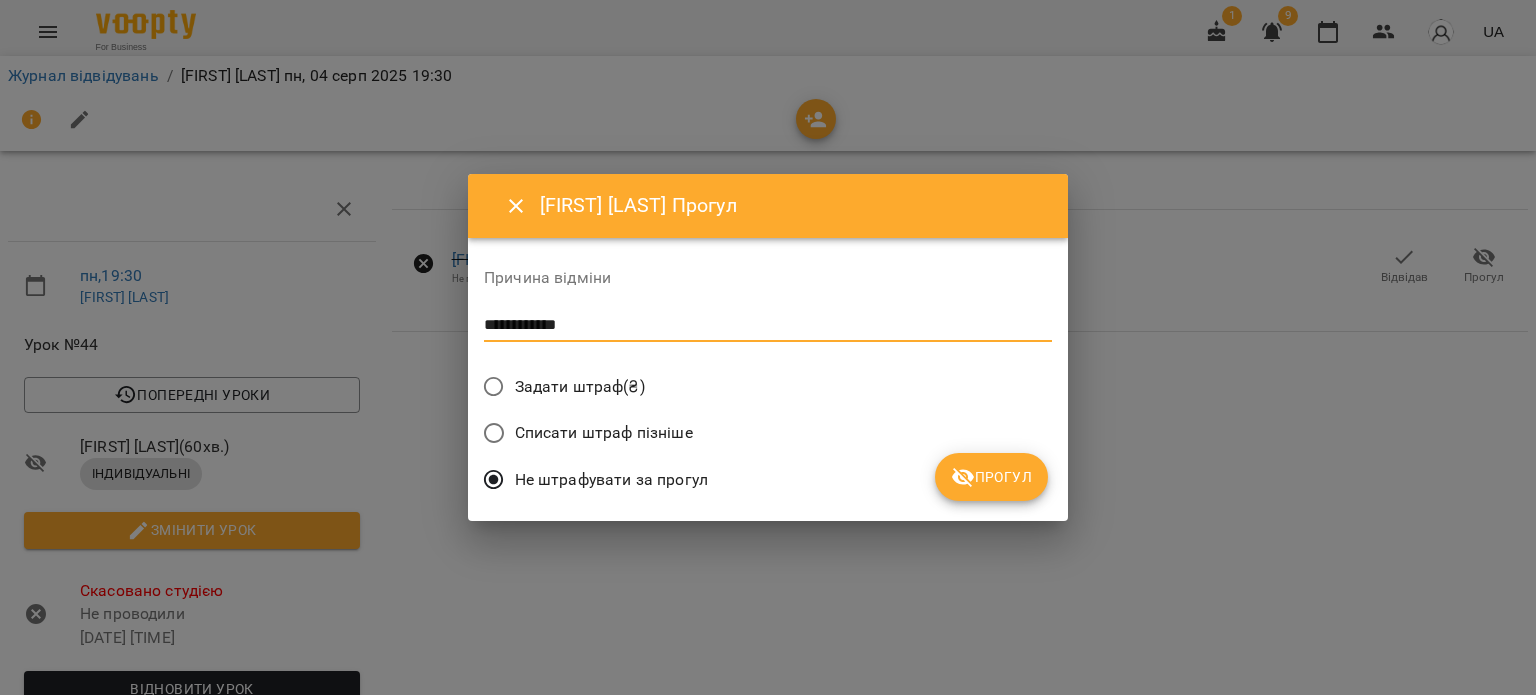 type on "**********" 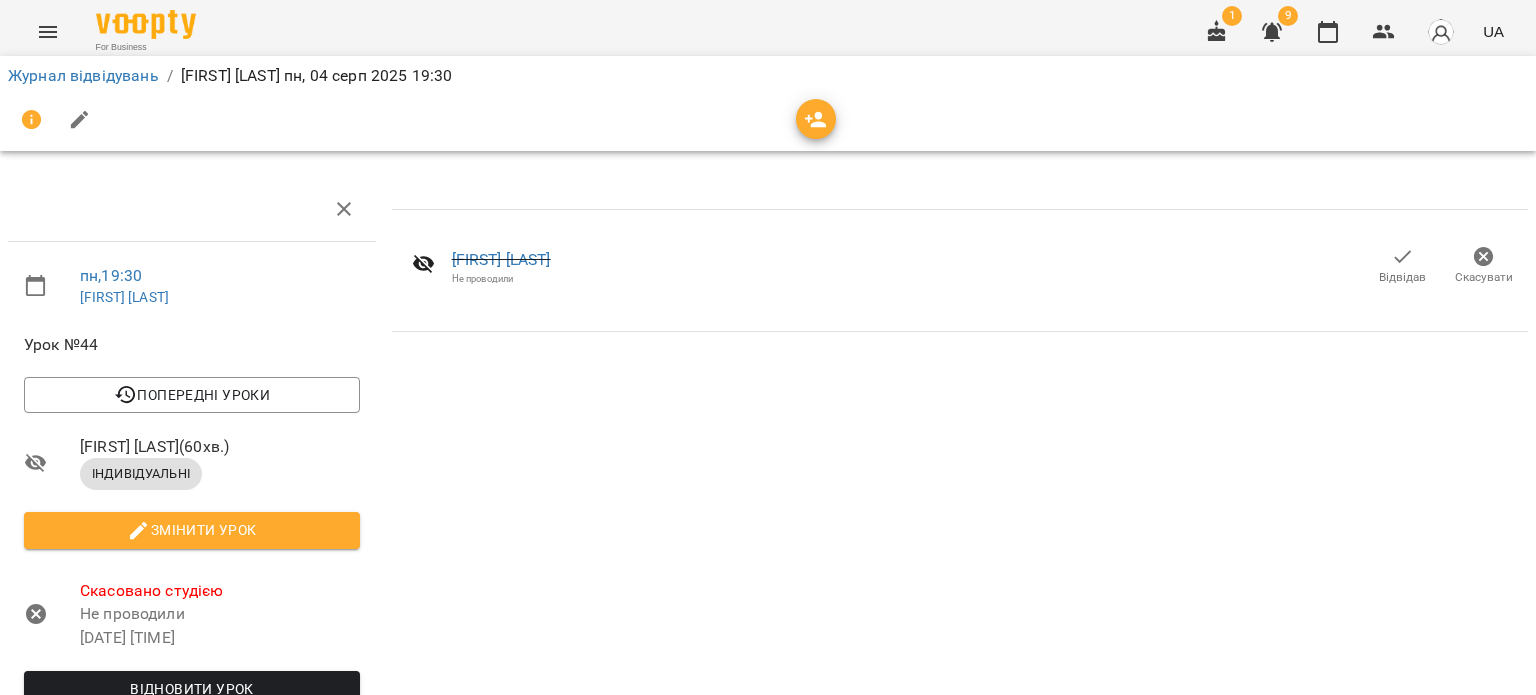 click 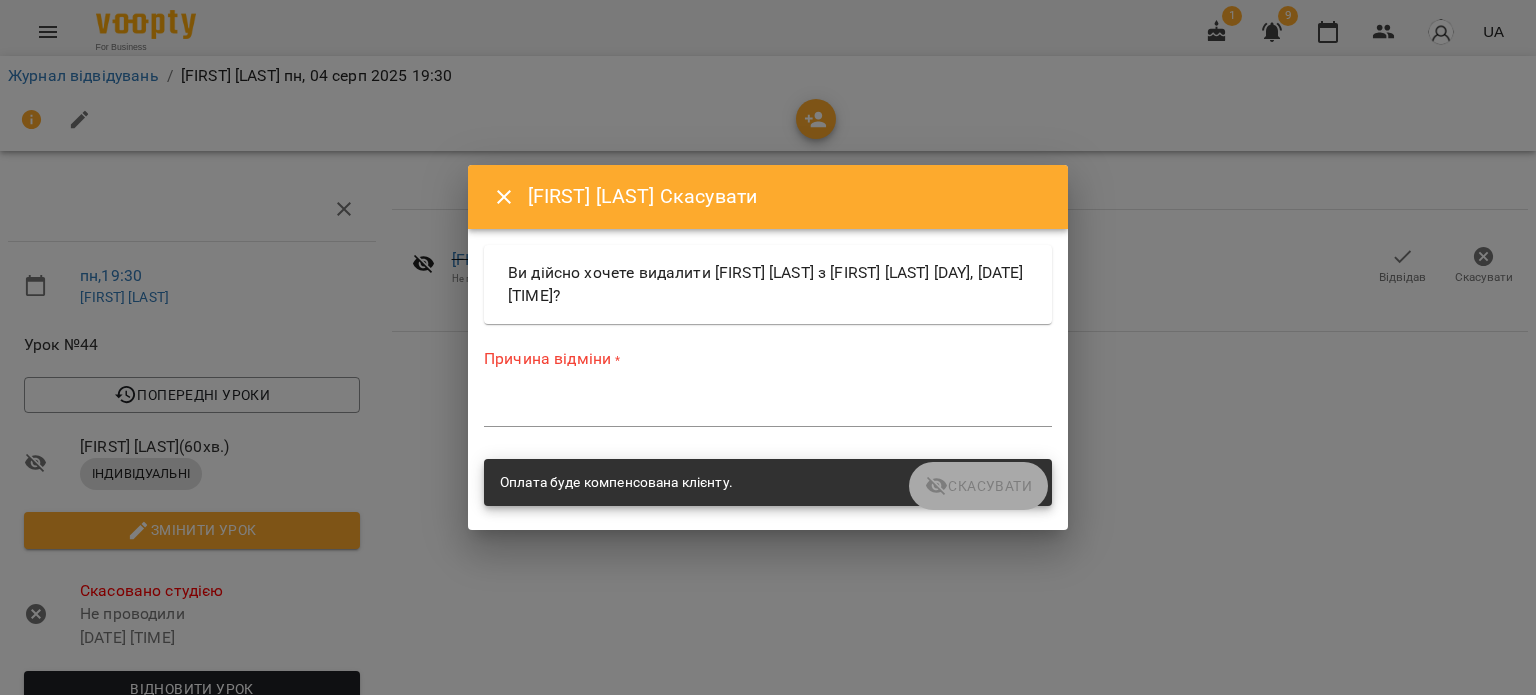 click at bounding box center (768, 410) 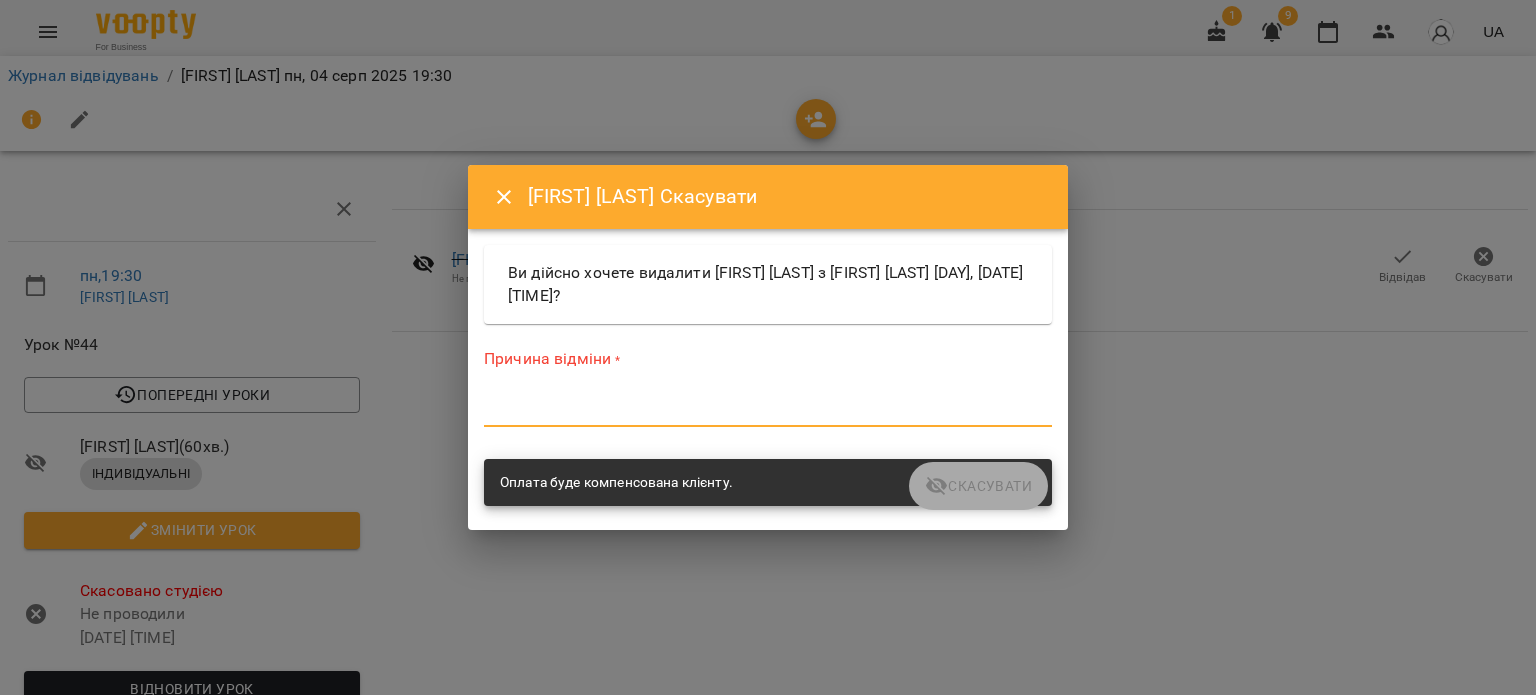 paste on "**********" 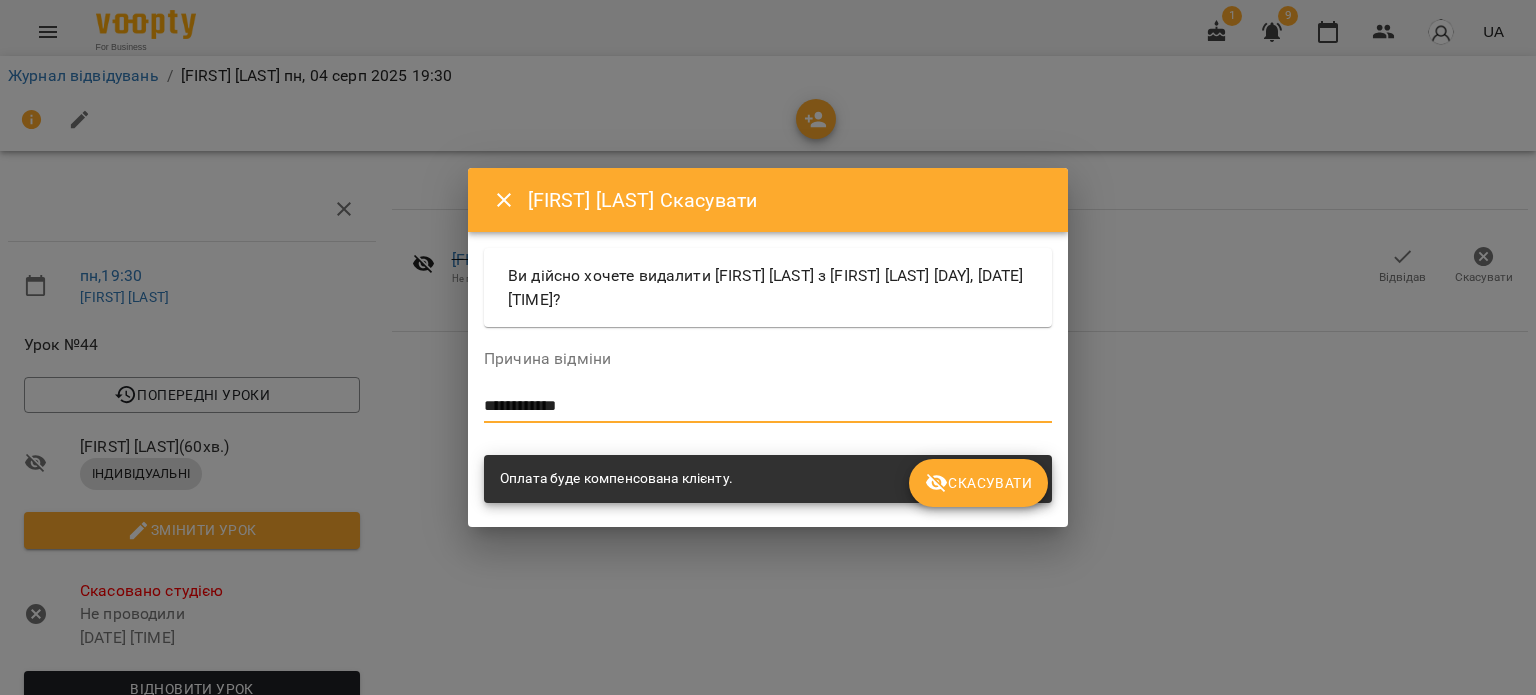 type on "**********" 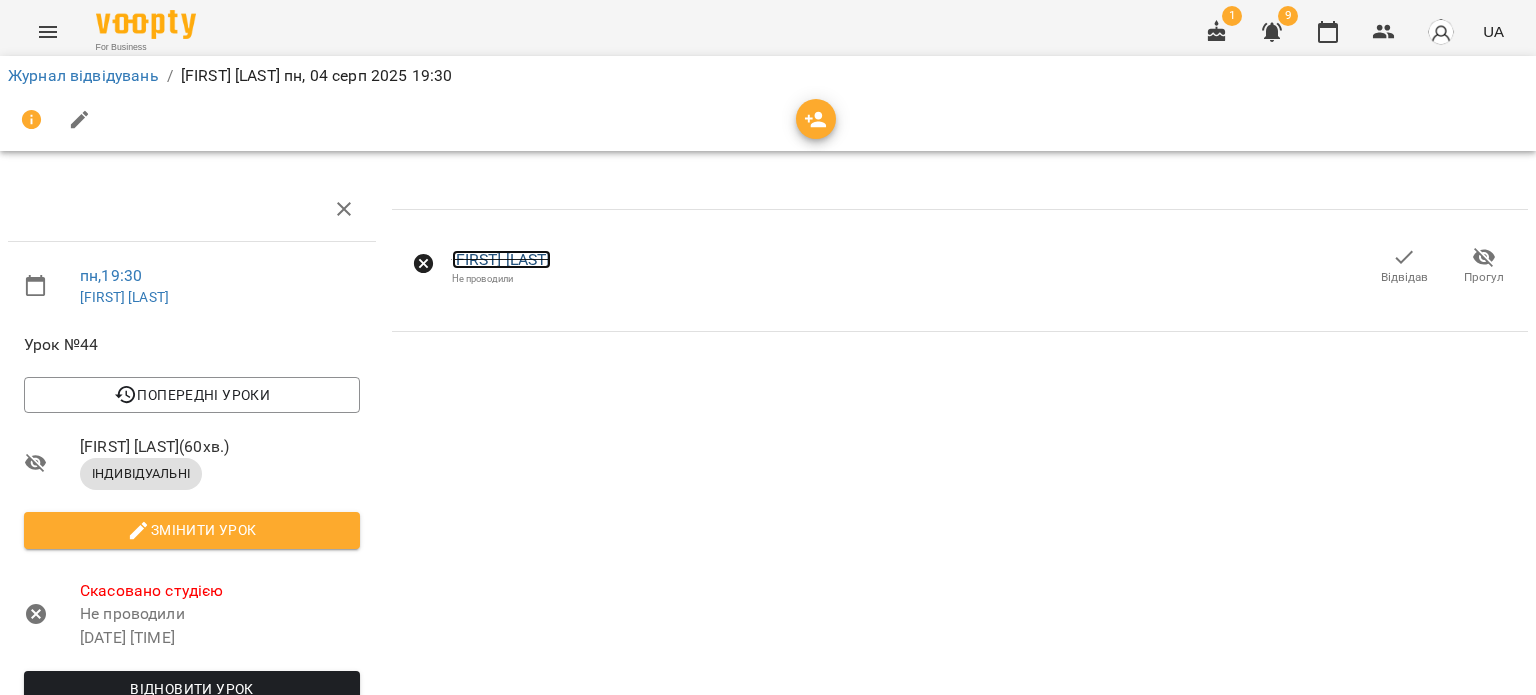 click on "[FIRST] [LAST]" at bounding box center (501, 259) 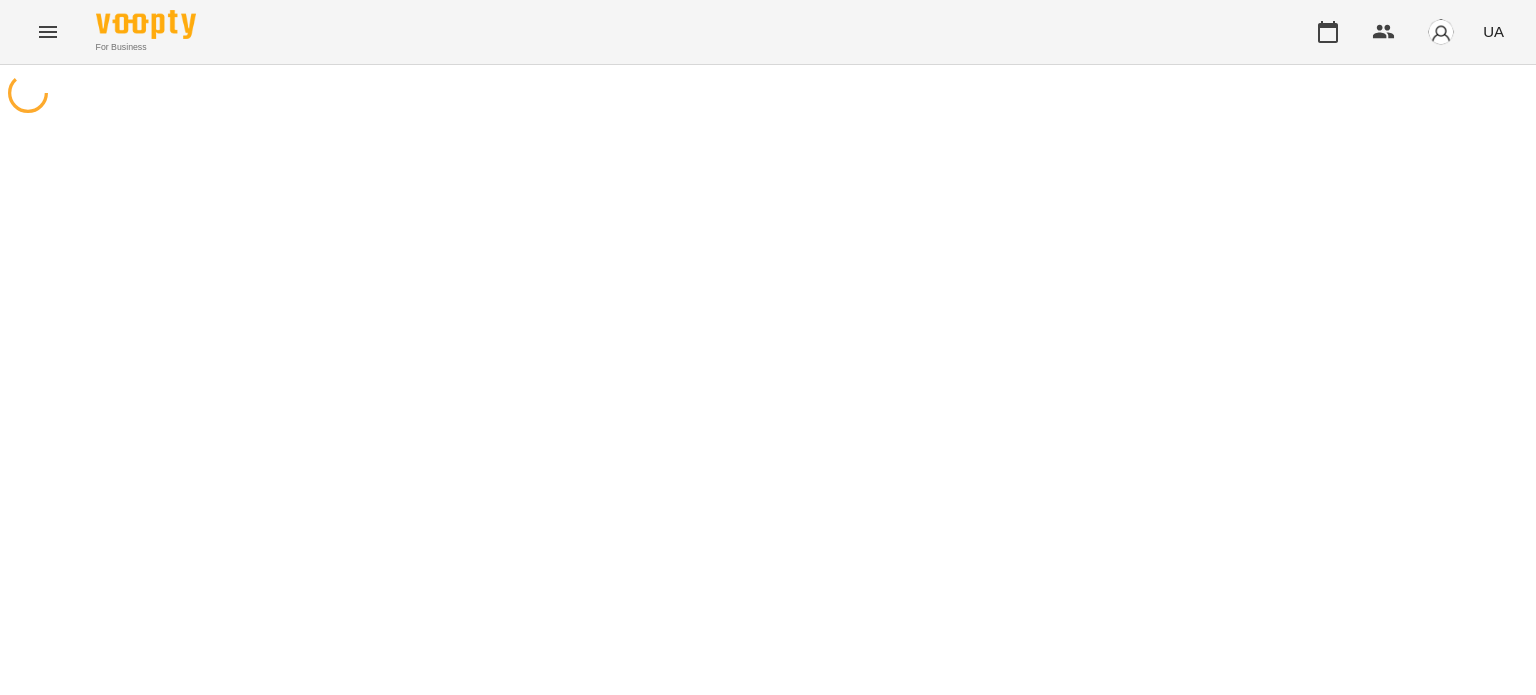 scroll, scrollTop: 0, scrollLeft: 0, axis: both 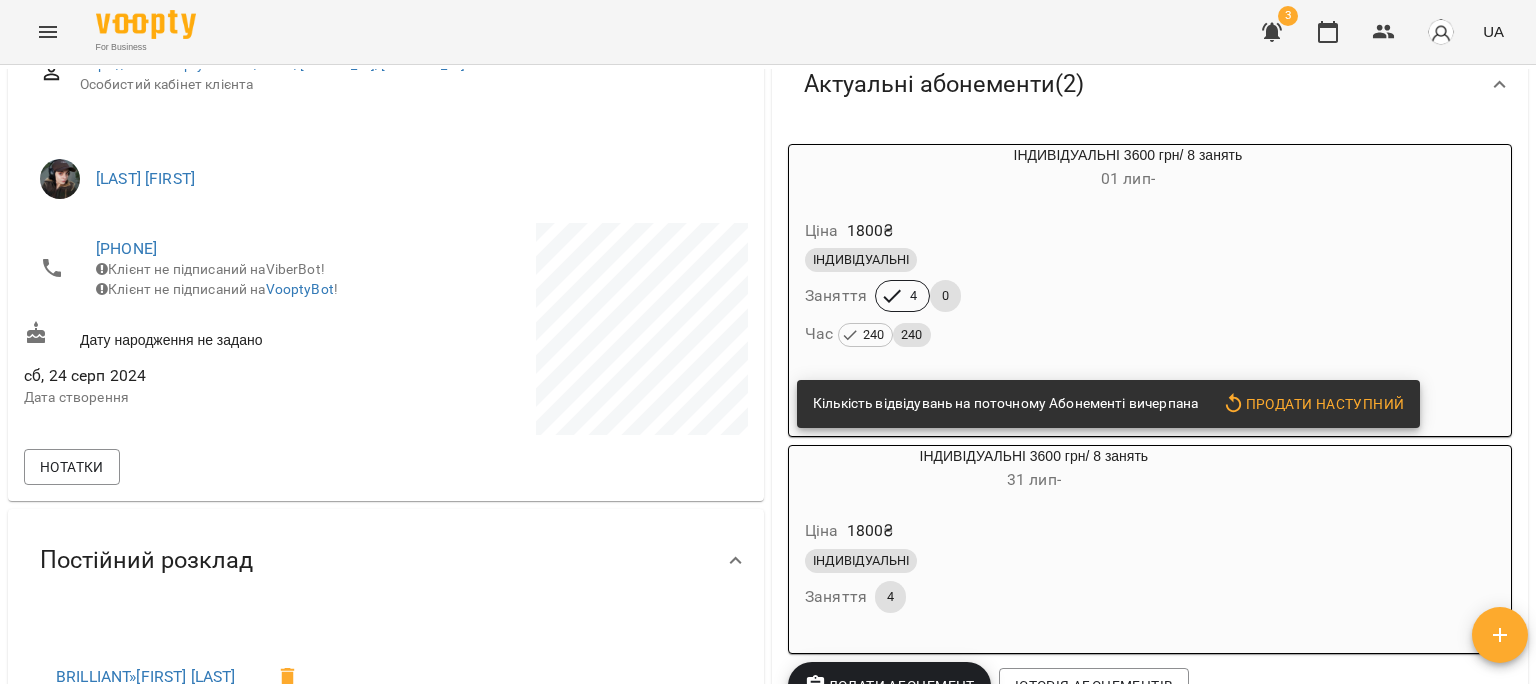 click on "Кількість відвідувань на поточному Абонементі вичерпана Продати наступний" at bounding box center (1108, 404) 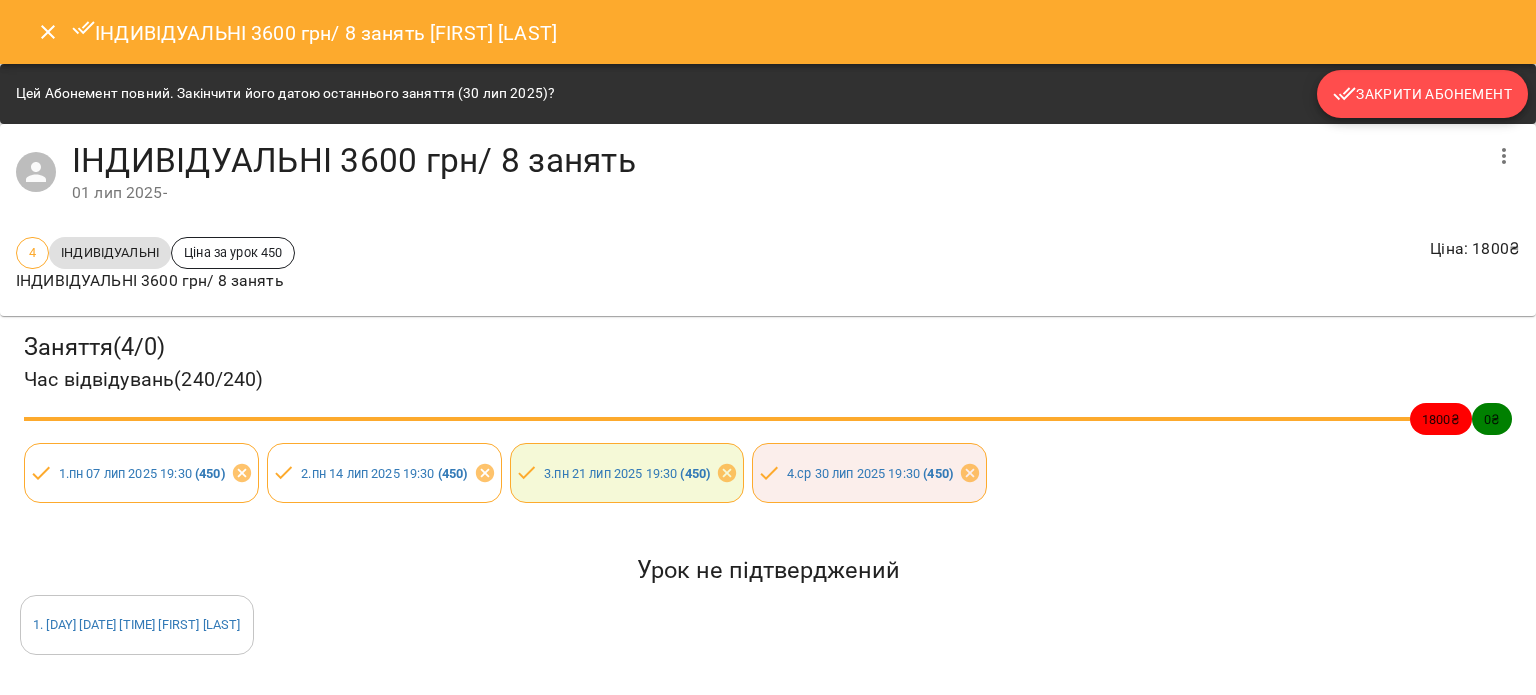 click on "Закрити Абонемент" at bounding box center (1422, 94) 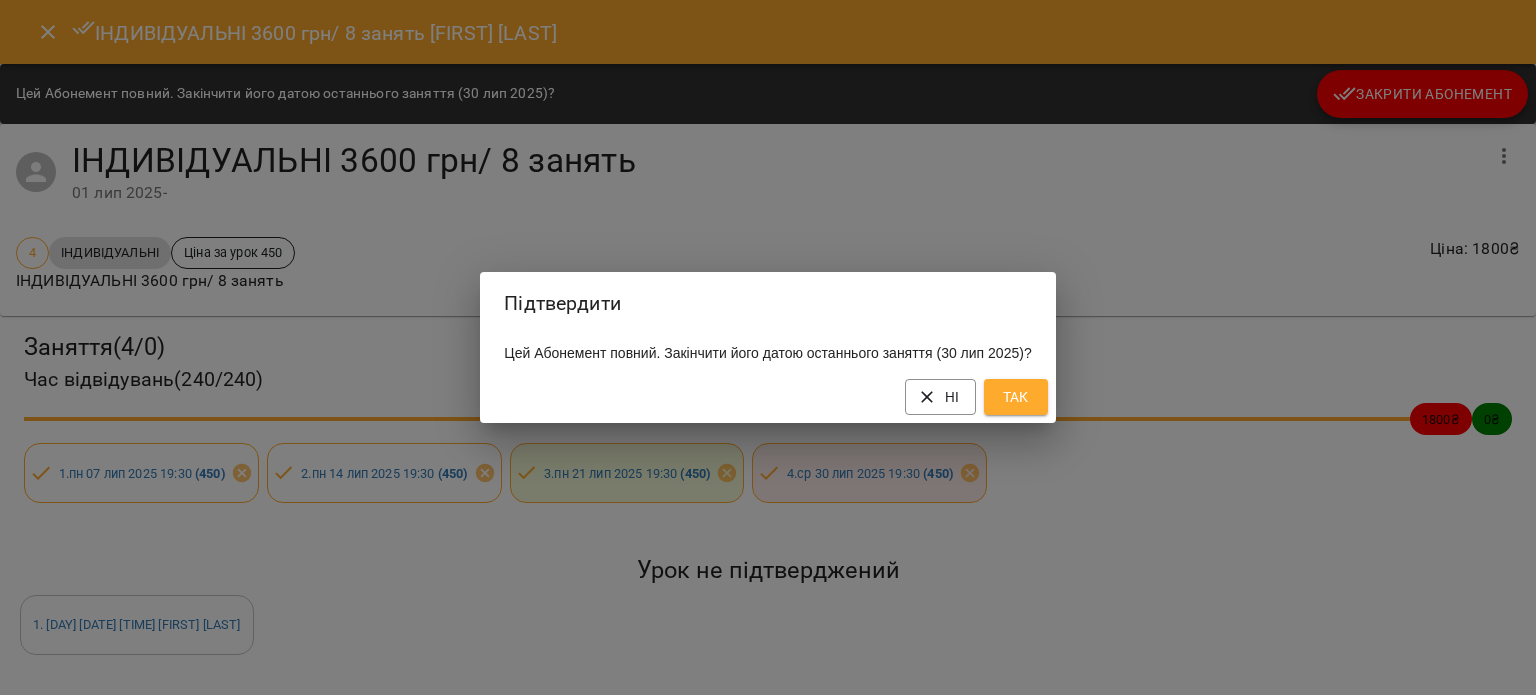 click on "Так" at bounding box center (1016, 397) 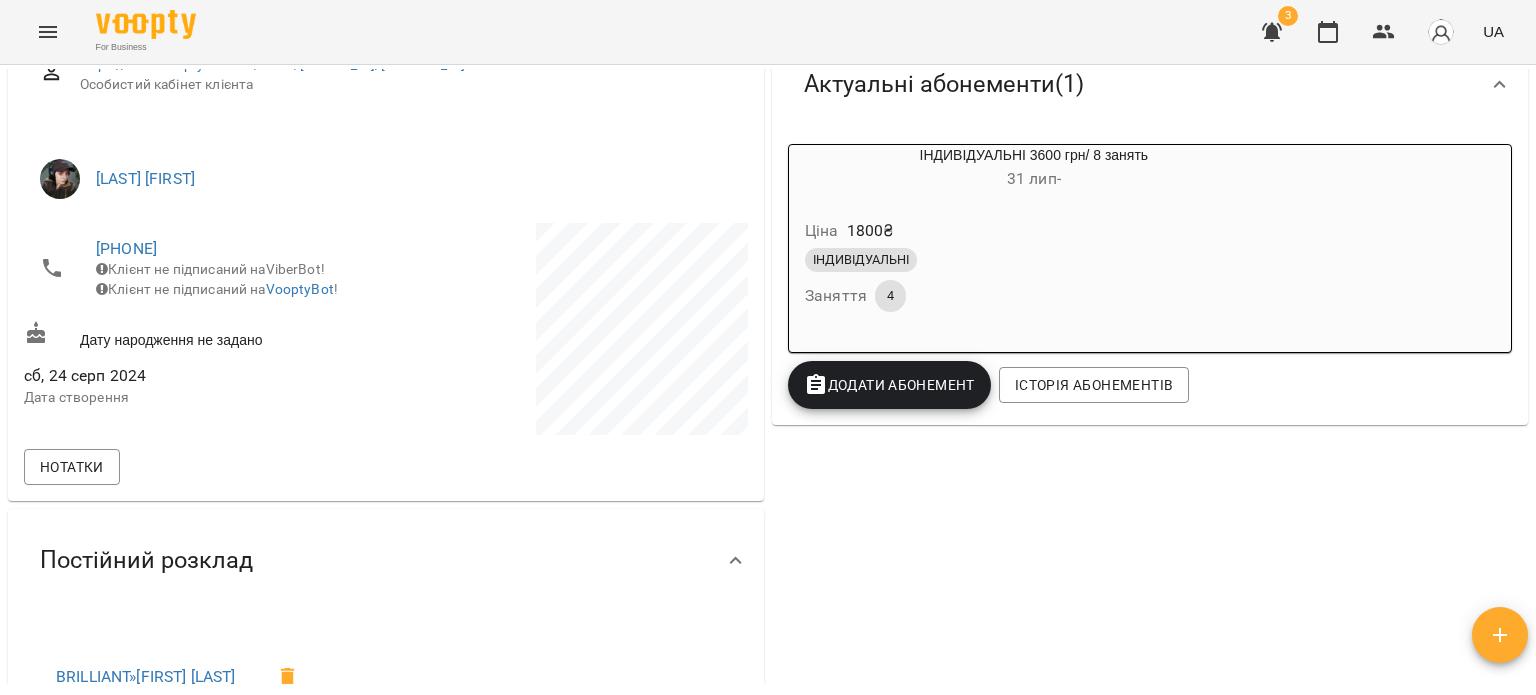 click on "ІНДИВІДУАЛЬНІ Заняття 4" at bounding box center (1034, 280) 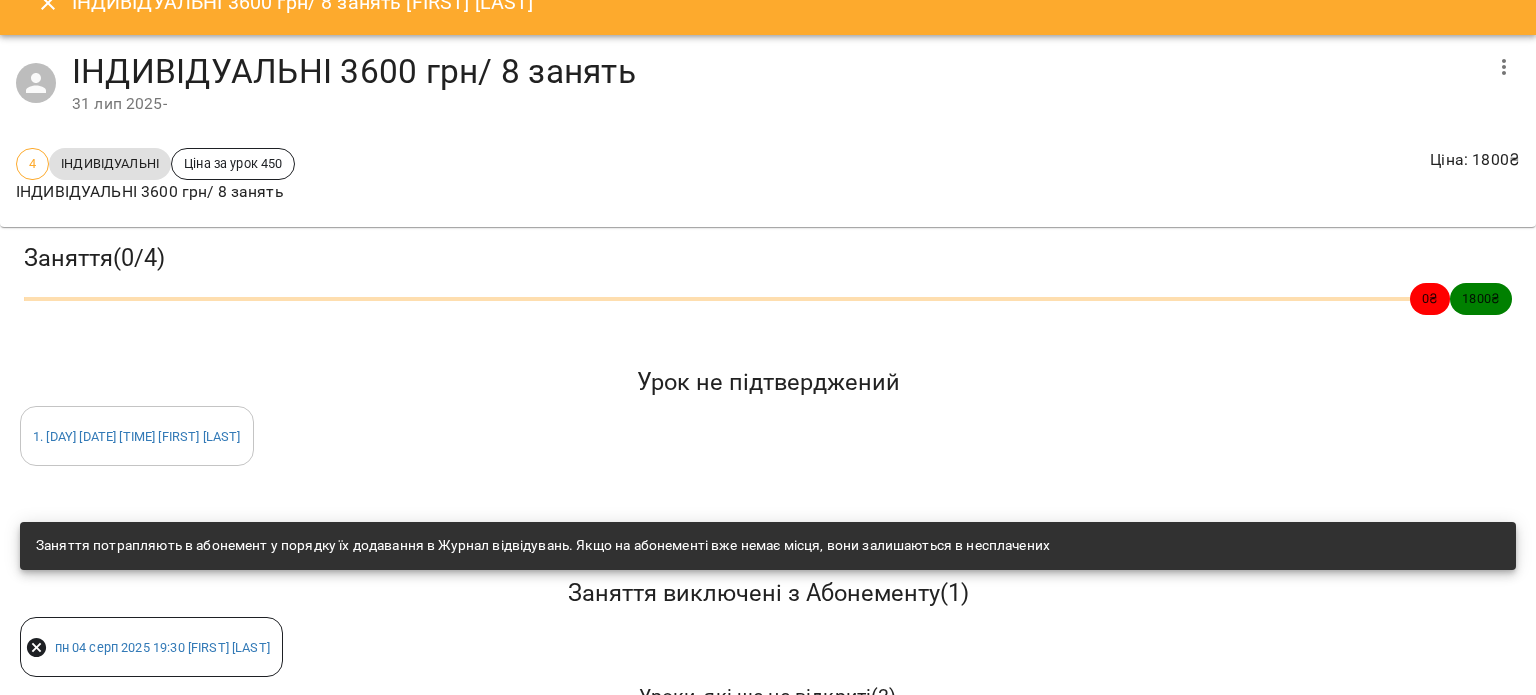 scroll, scrollTop: 0, scrollLeft: 0, axis: both 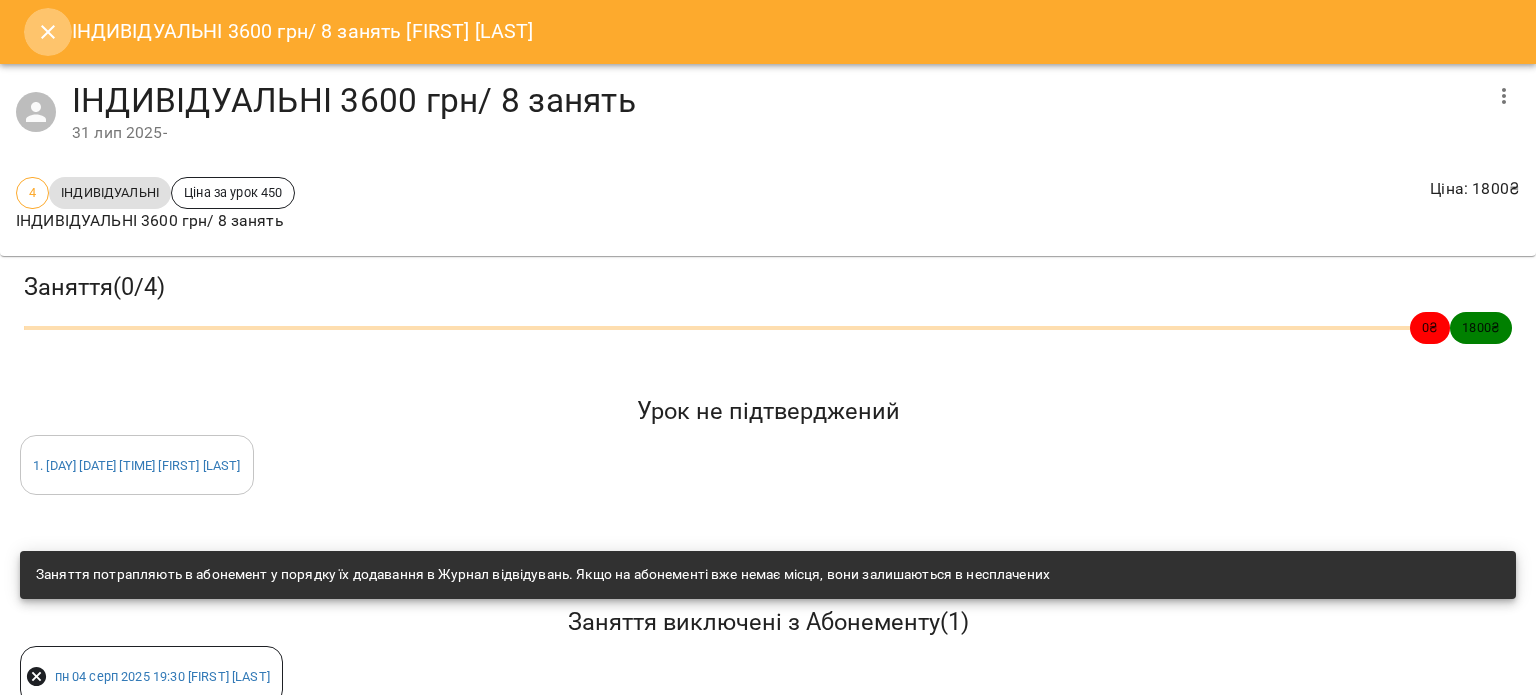 click 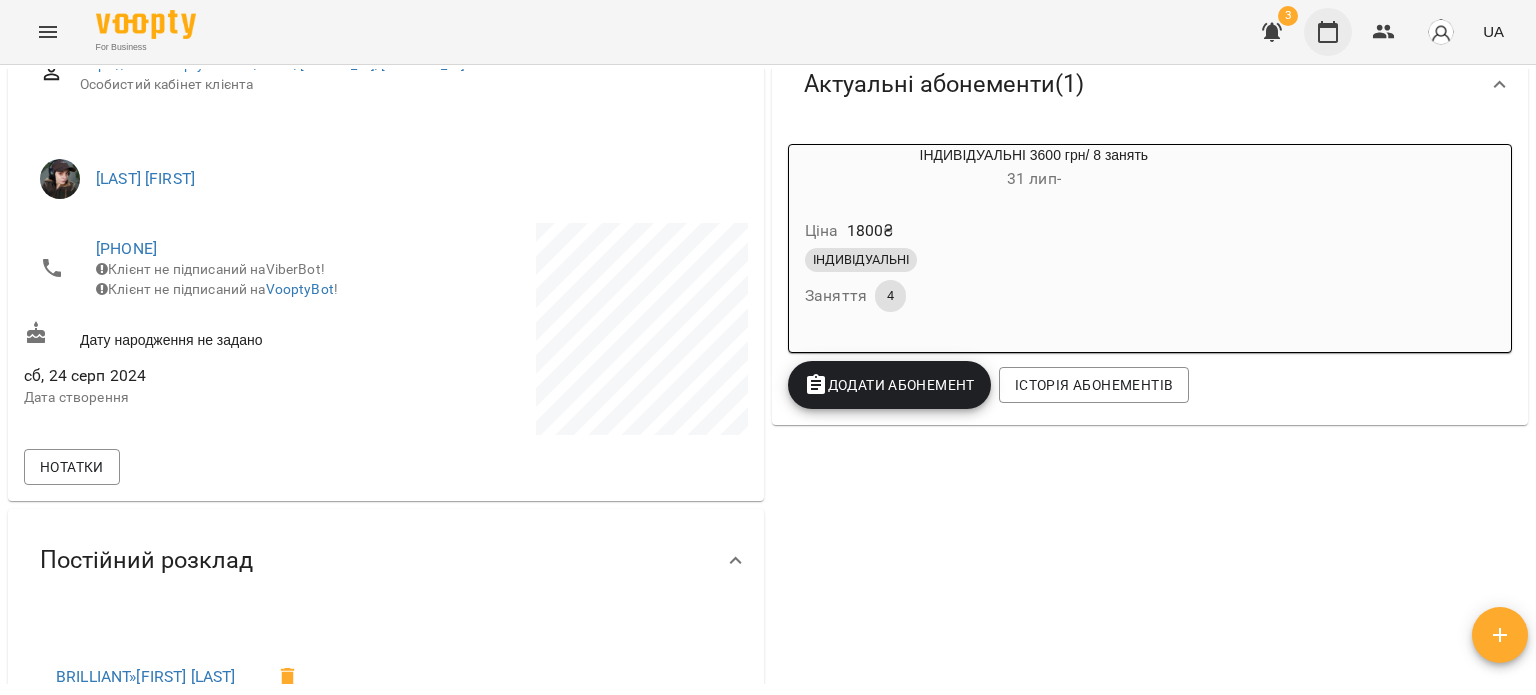 click 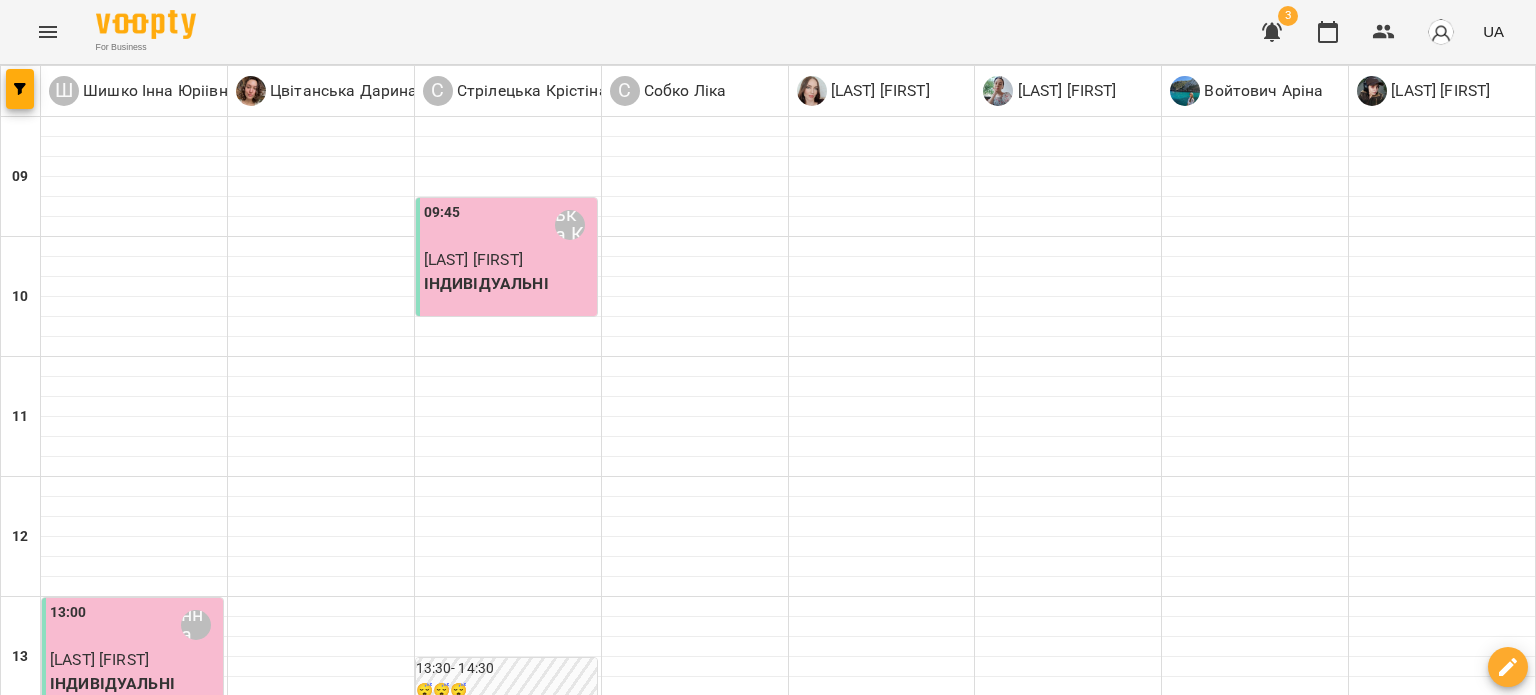 click on "**********" at bounding box center (768, 1648) 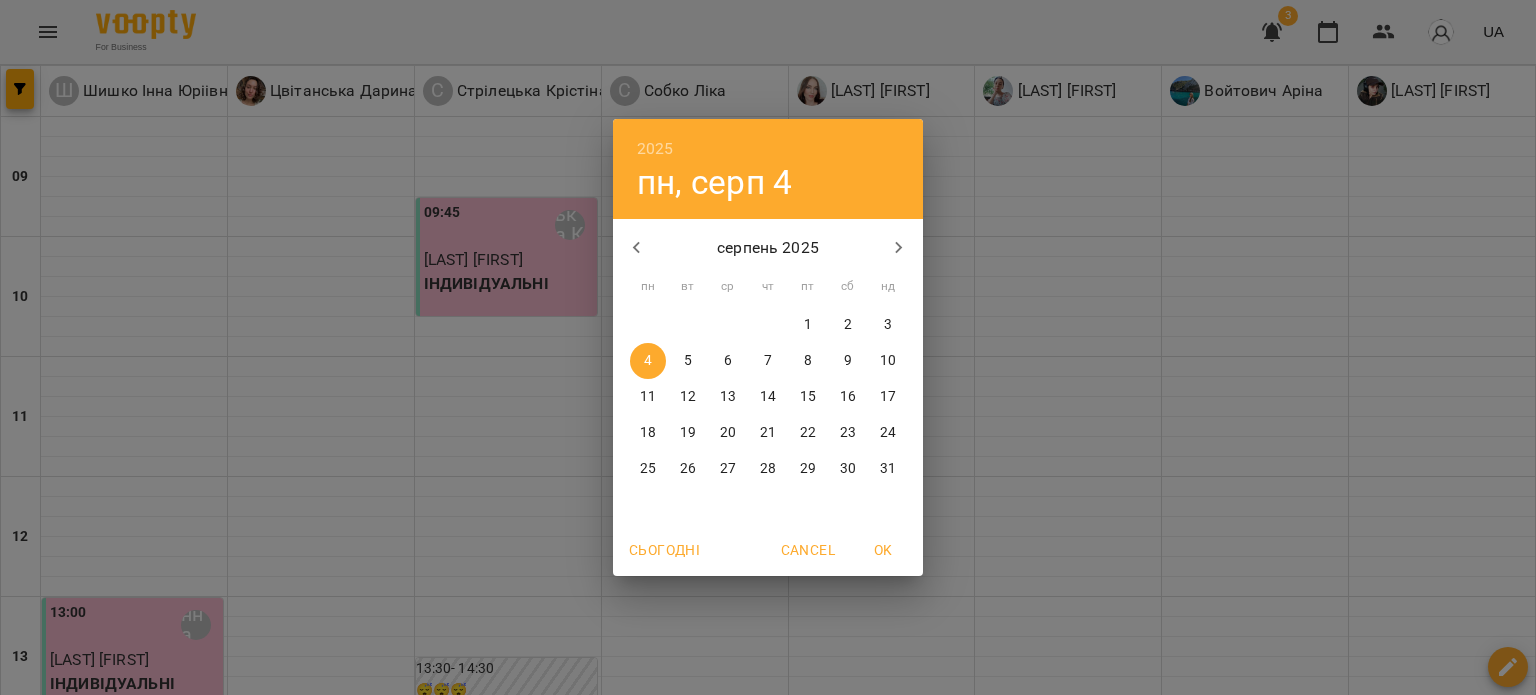 click on "11" at bounding box center [648, 397] 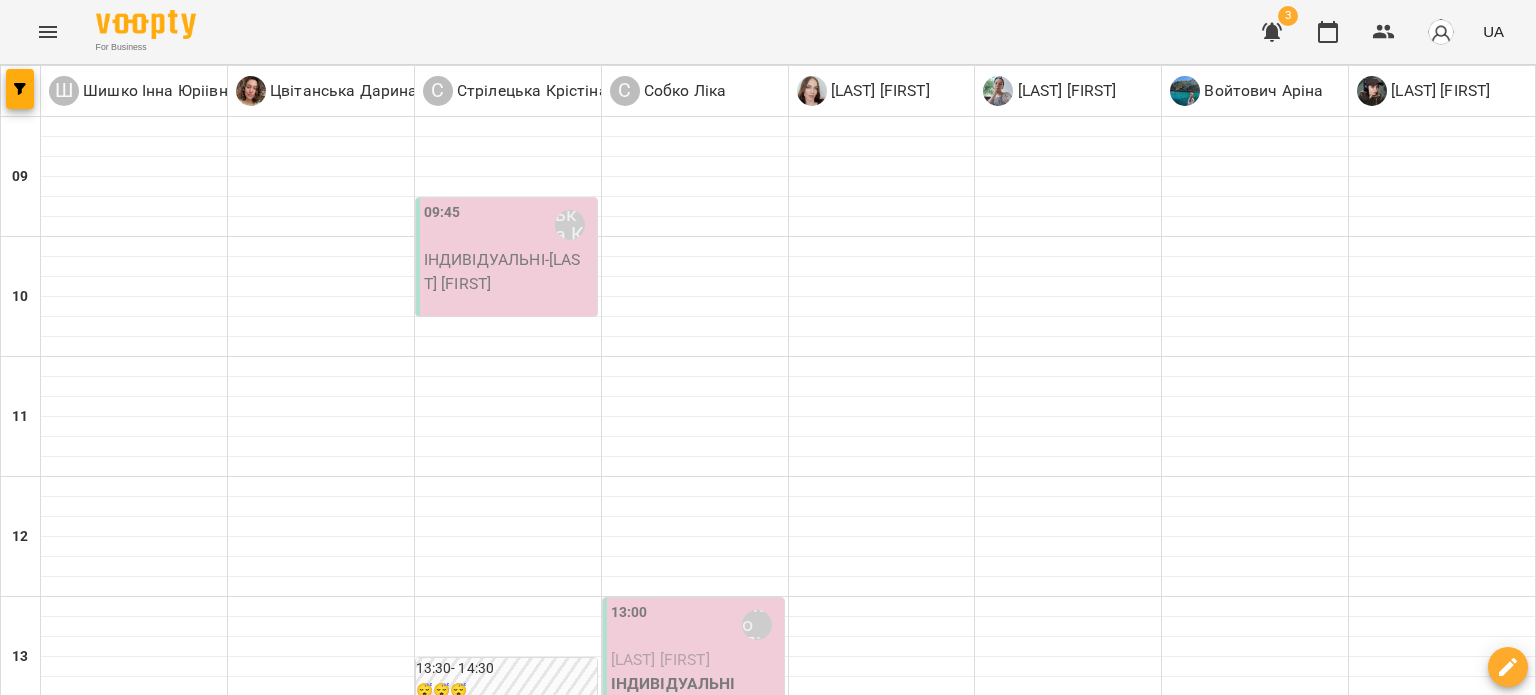 scroll, scrollTop: 994, scrollLeft: 0, axis: vertical 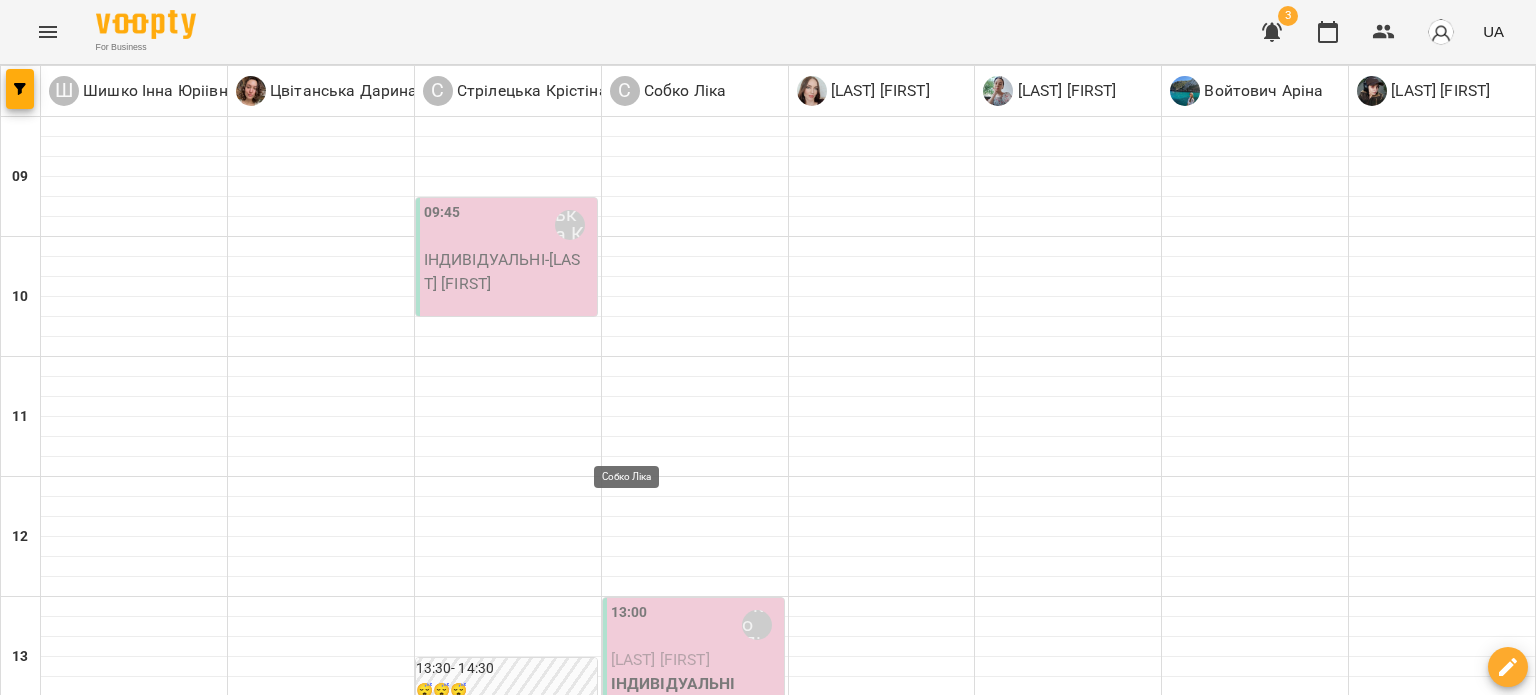 click on "Собко Ліка" at bounding box center (634, 1432) 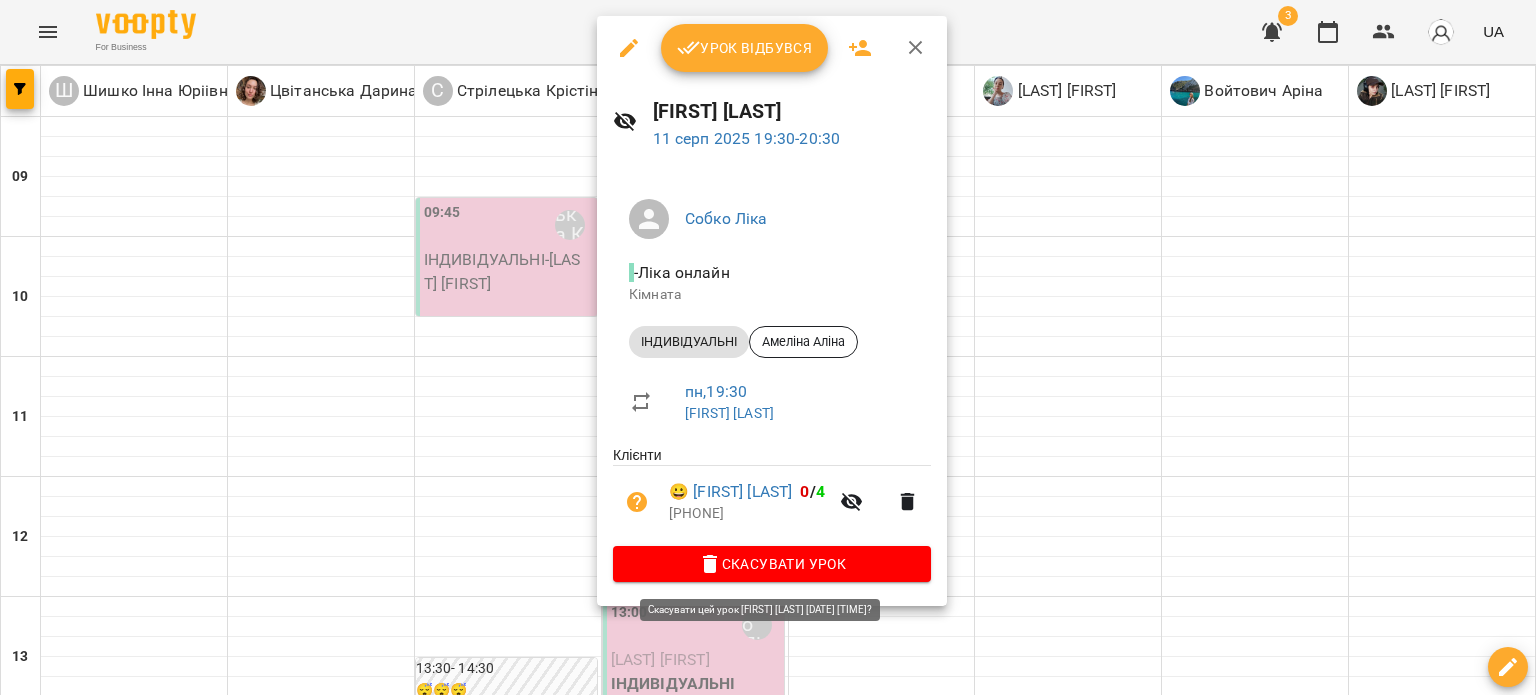 click on "Скасувати Урок" at bounding box center (772, 564) 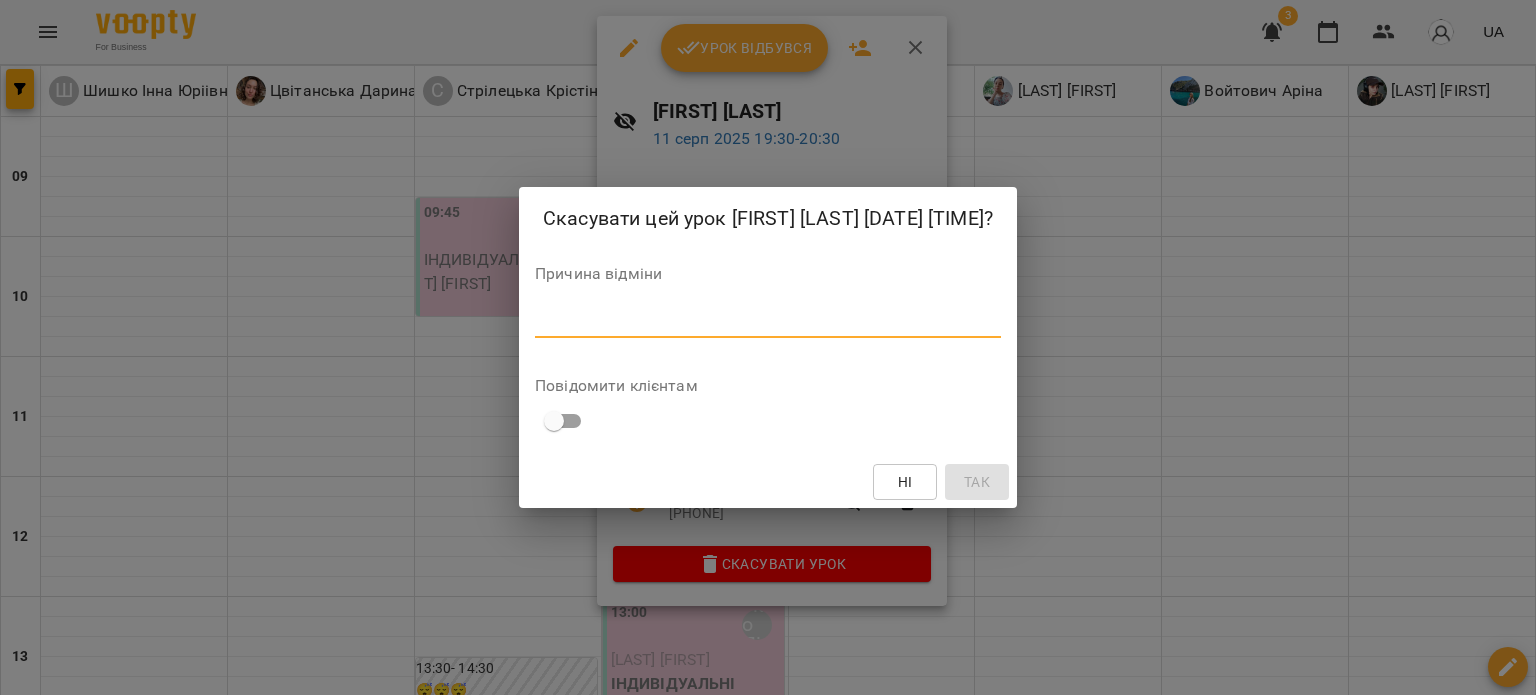 click at bounding box center [768, 321] 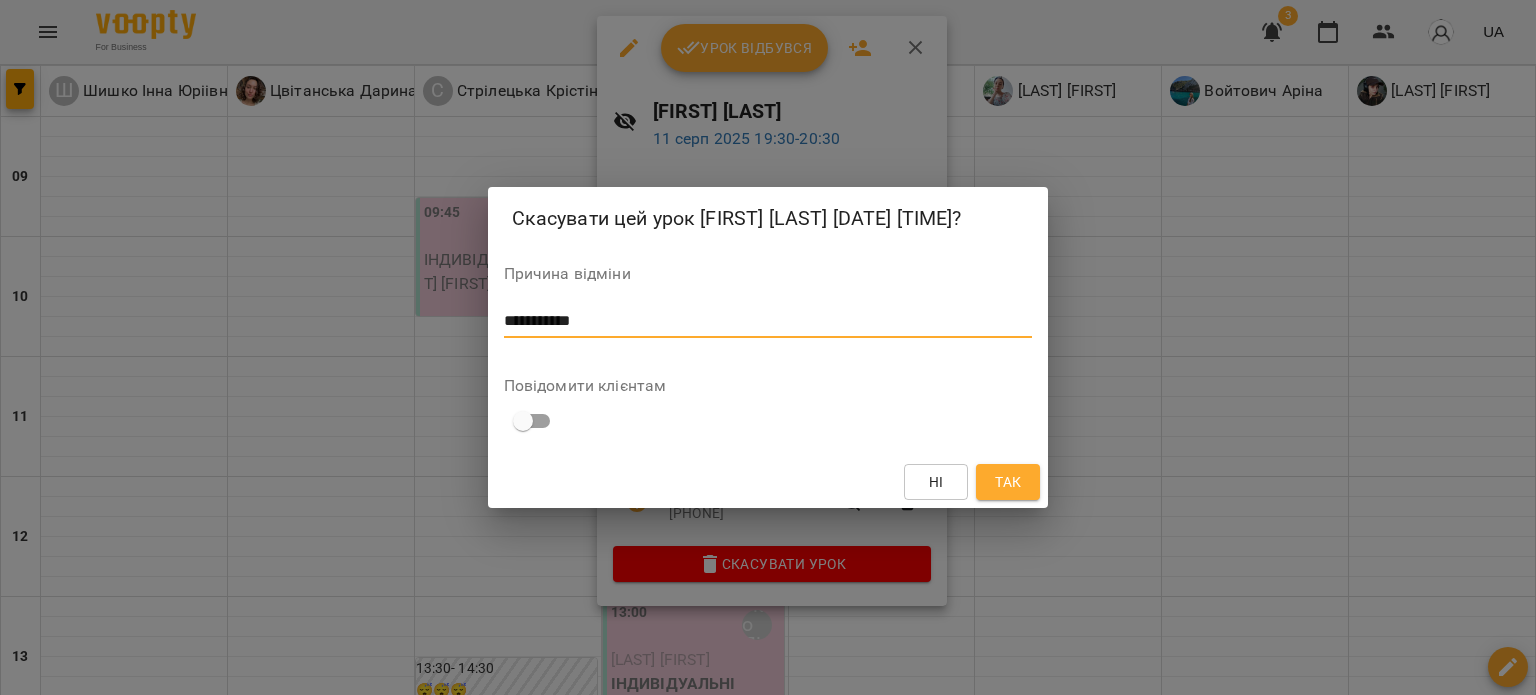 drag, startPoint x: 628, startPoint y: 329, endPoint x: 454, endPoint y: 320, distance: 174.2326 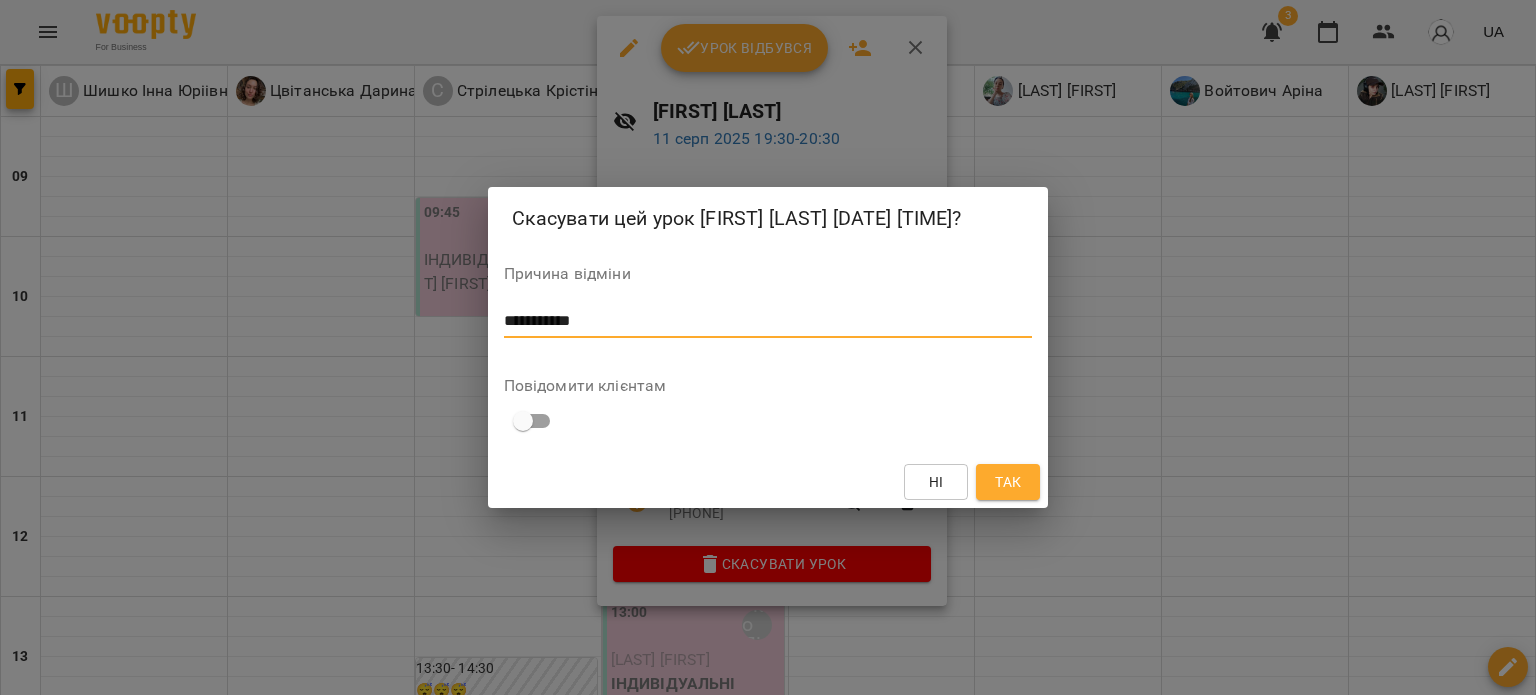type on "**********" 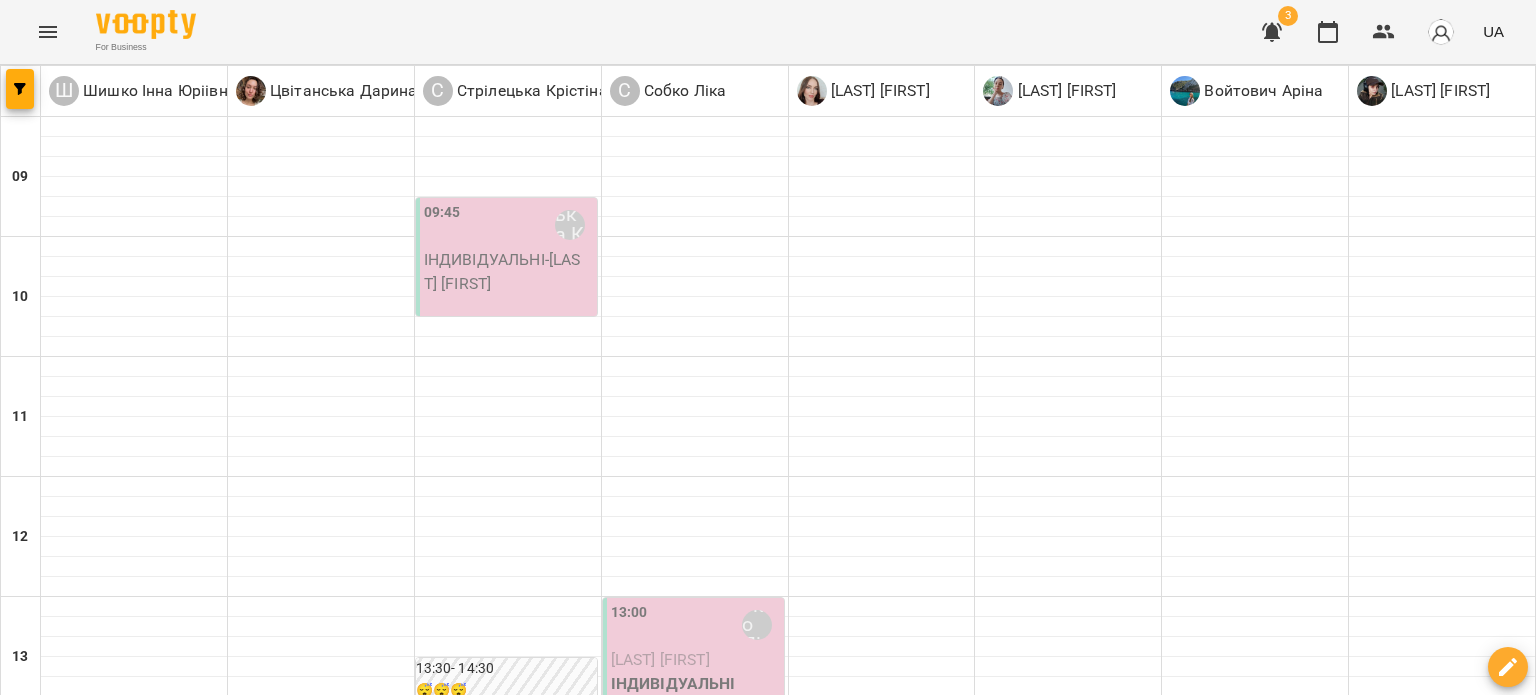 click 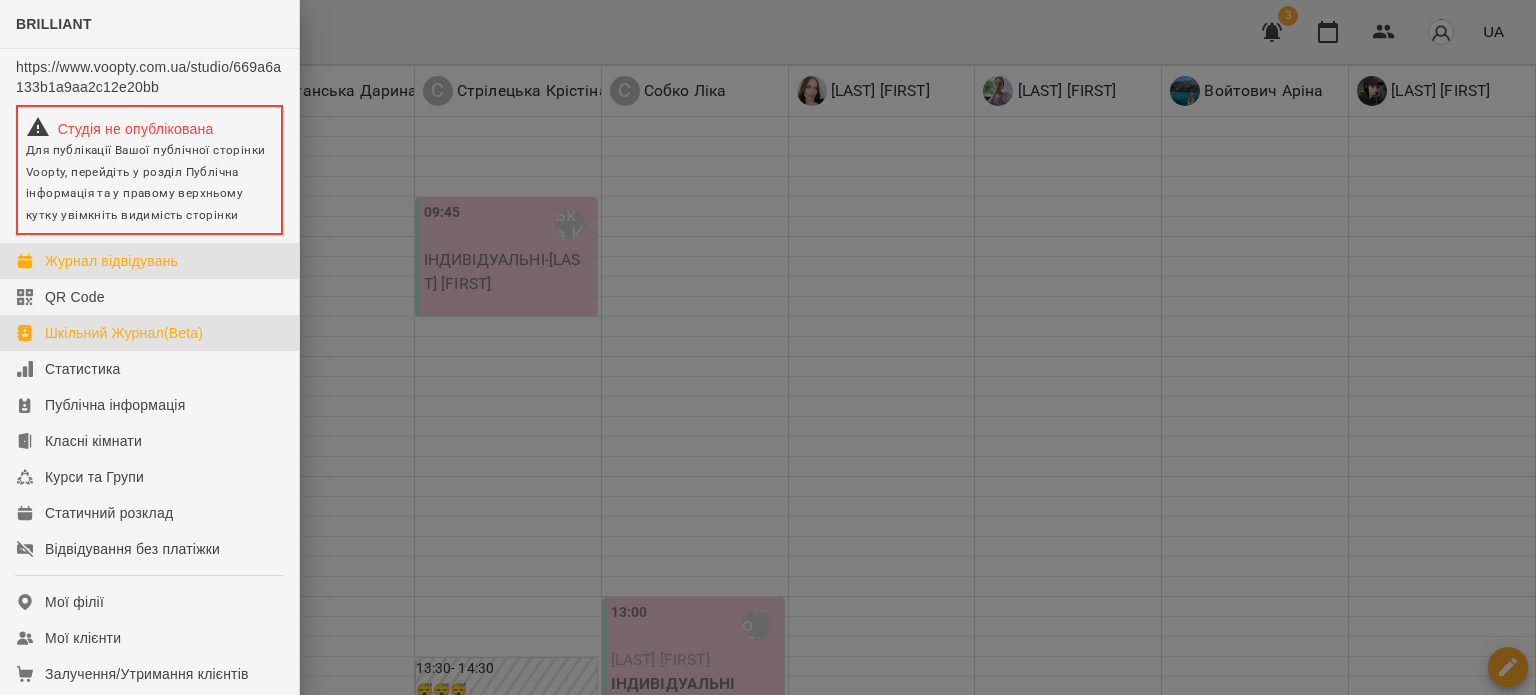 click on "Шкільний Журнал(Beta)" at bounding box center (124, 333) 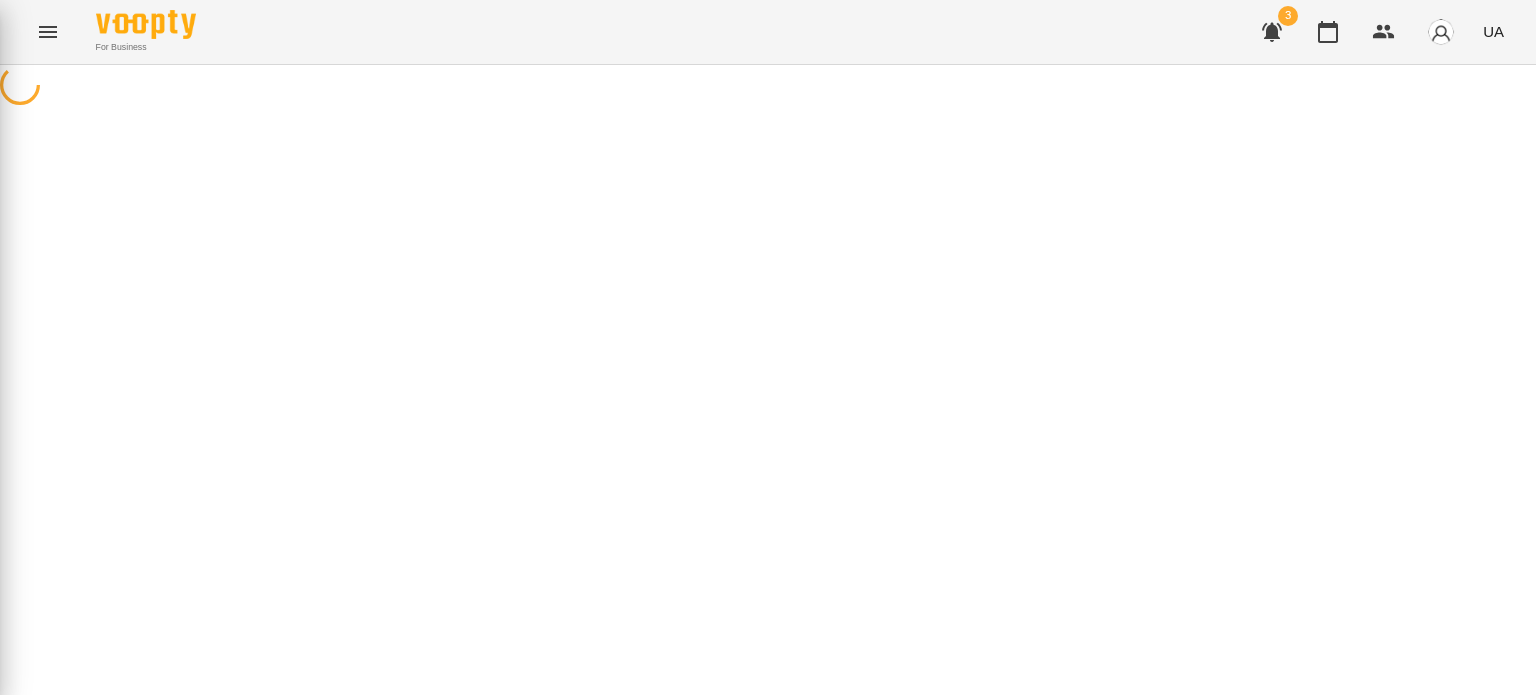 select on "**********" 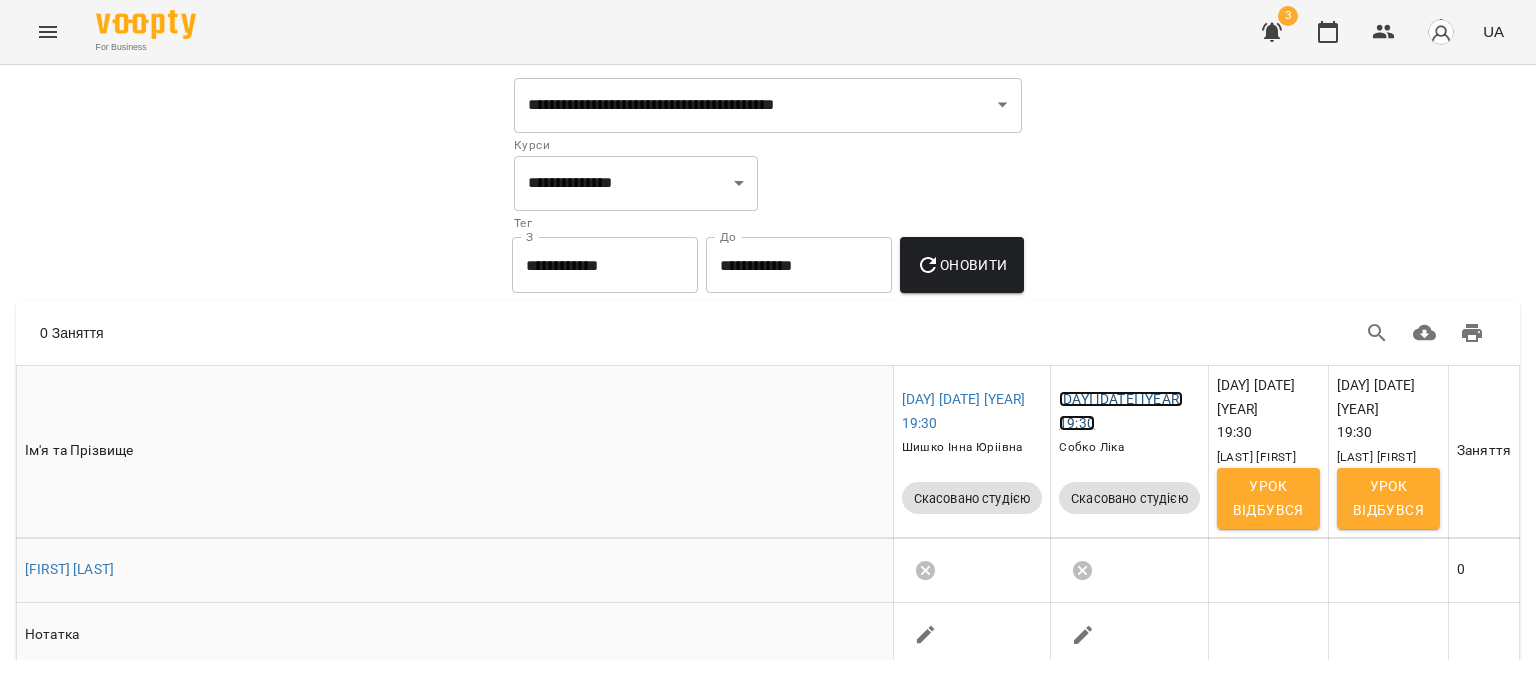 click on "пн 11 серп 2025 19:30" at bounding box center (1121, 411) 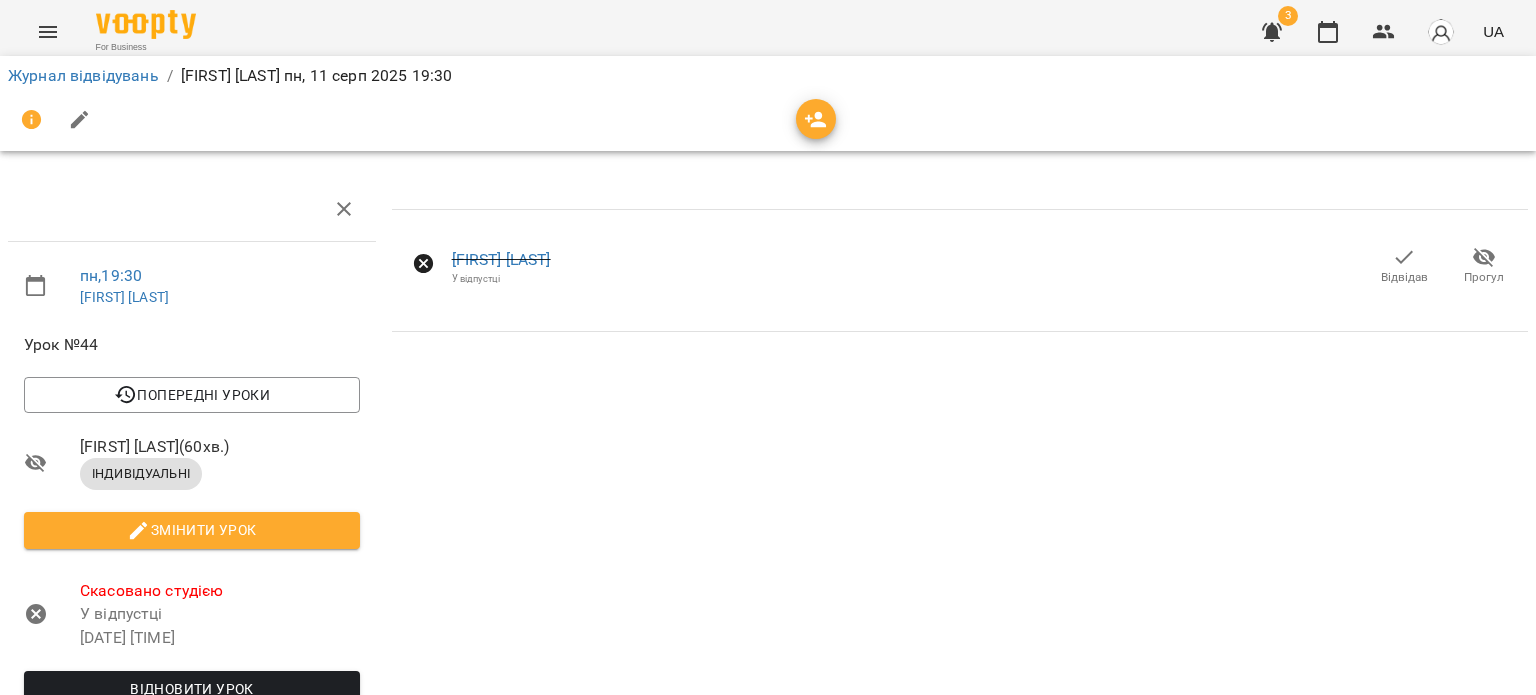 click 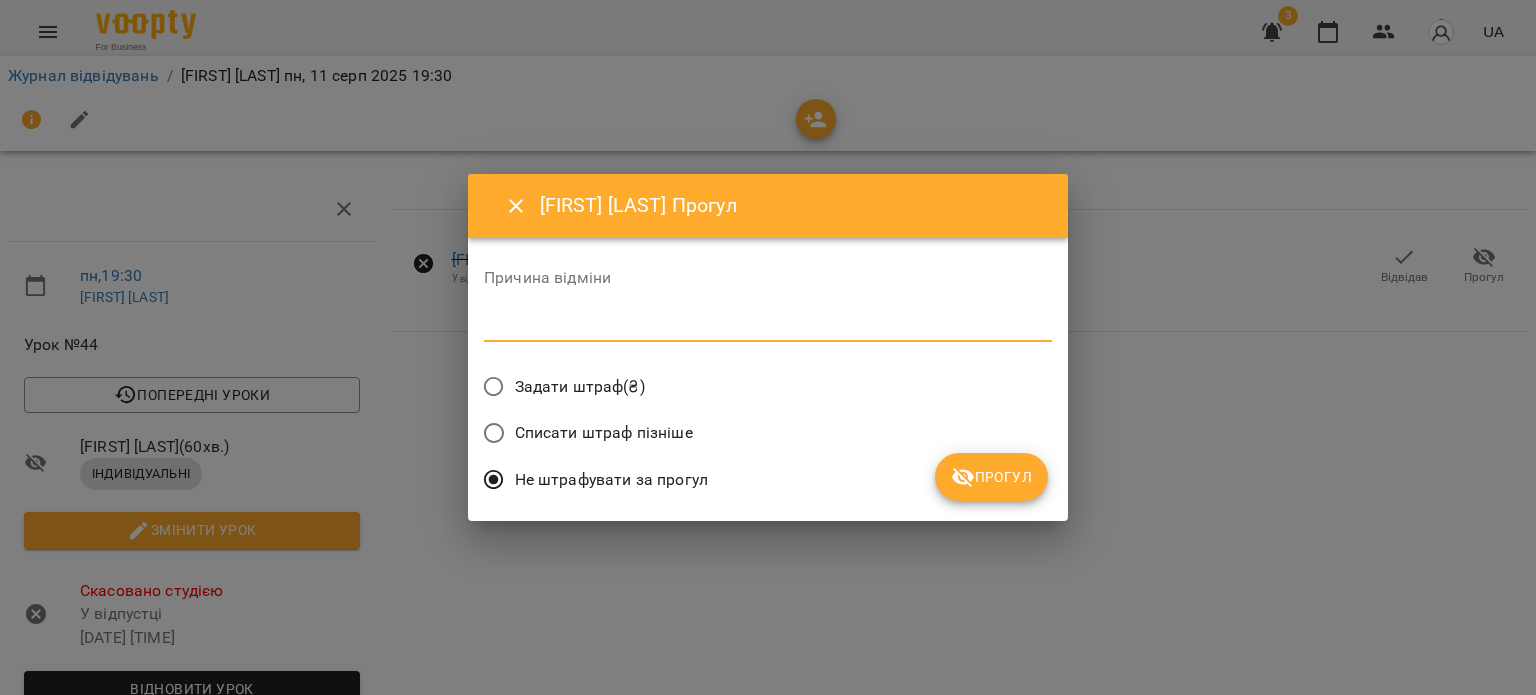 click at bounding box center (768, 325) 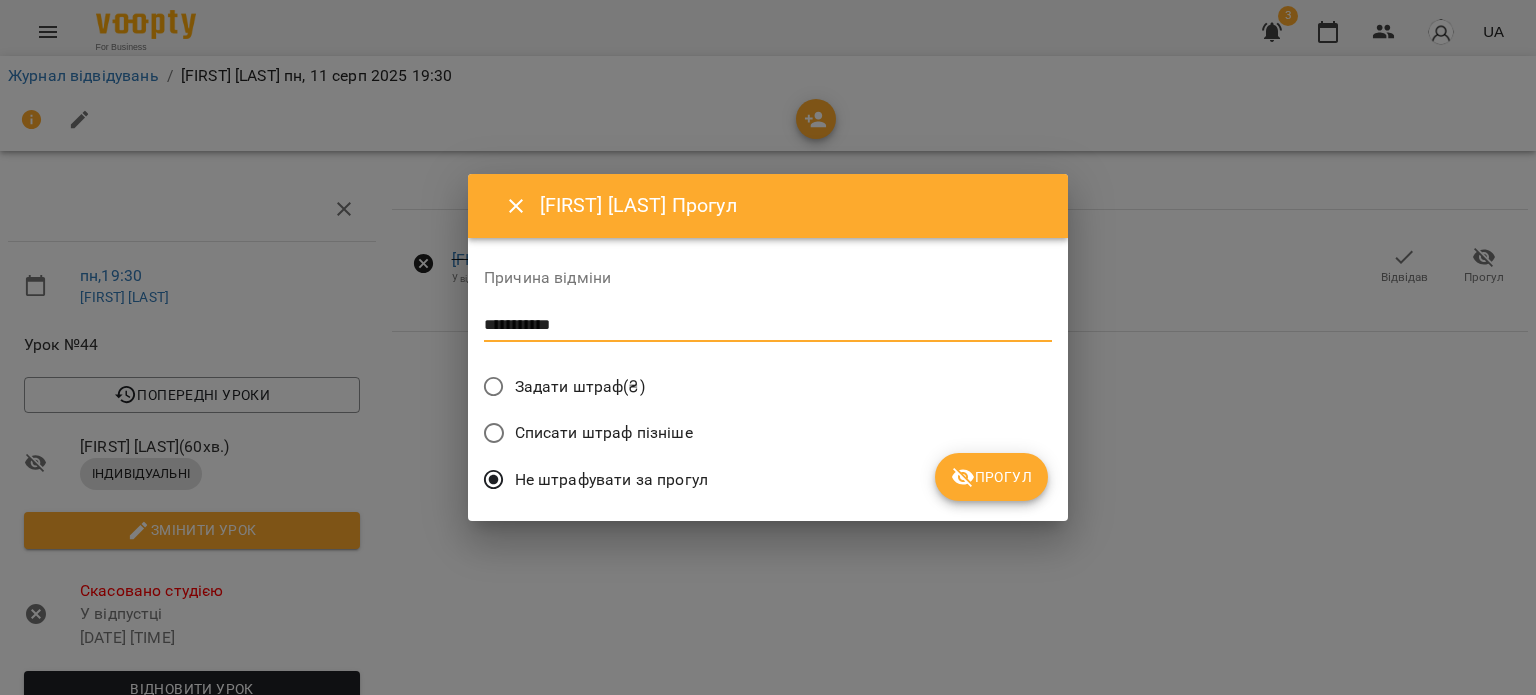 type on "**********" 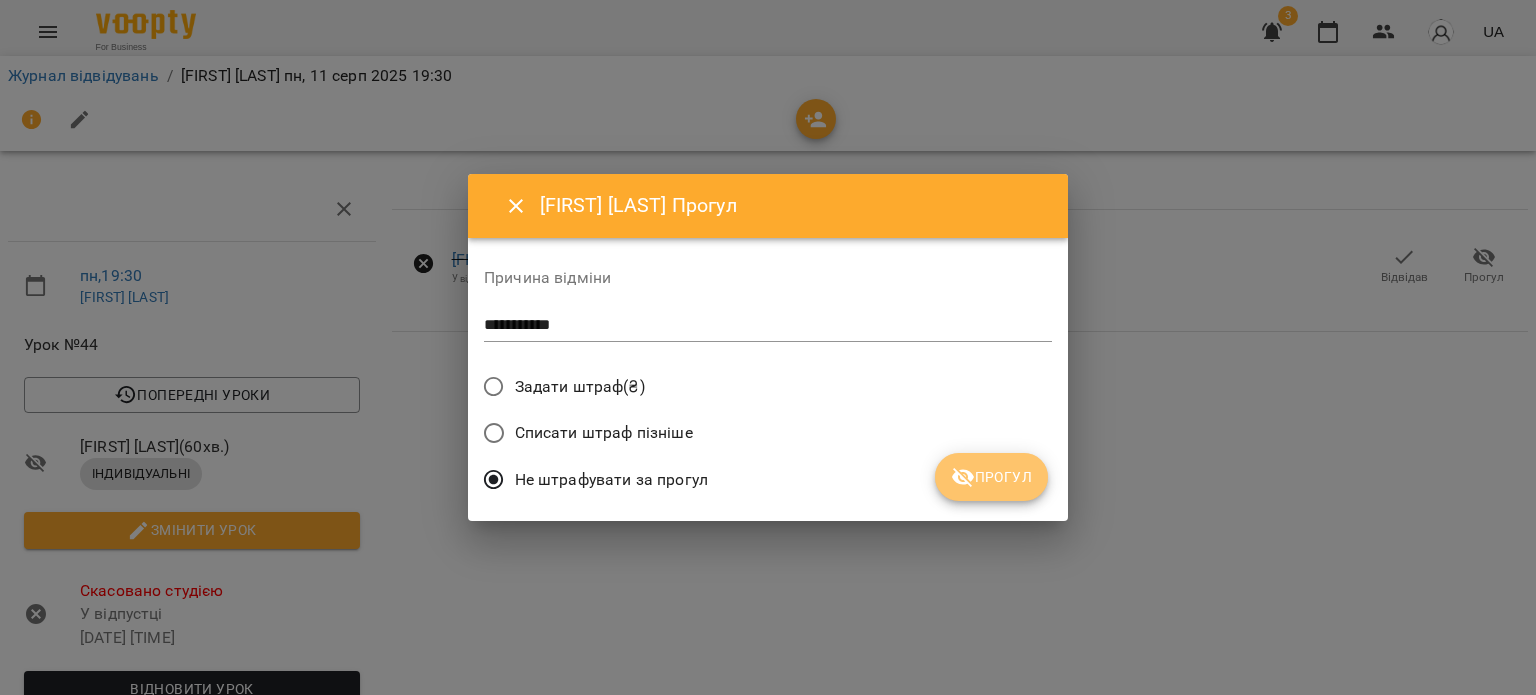 click 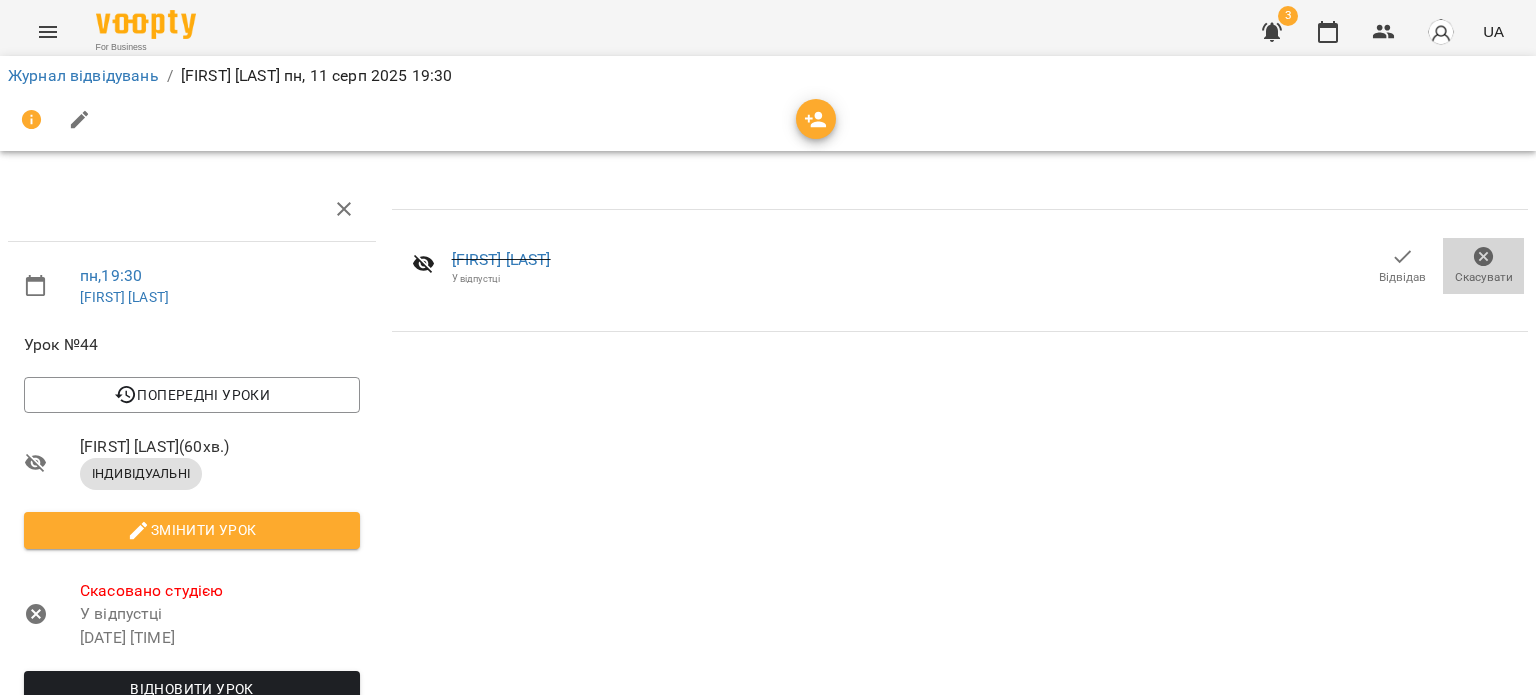 click on "Скасувати" at bounding box center (1484, 277) 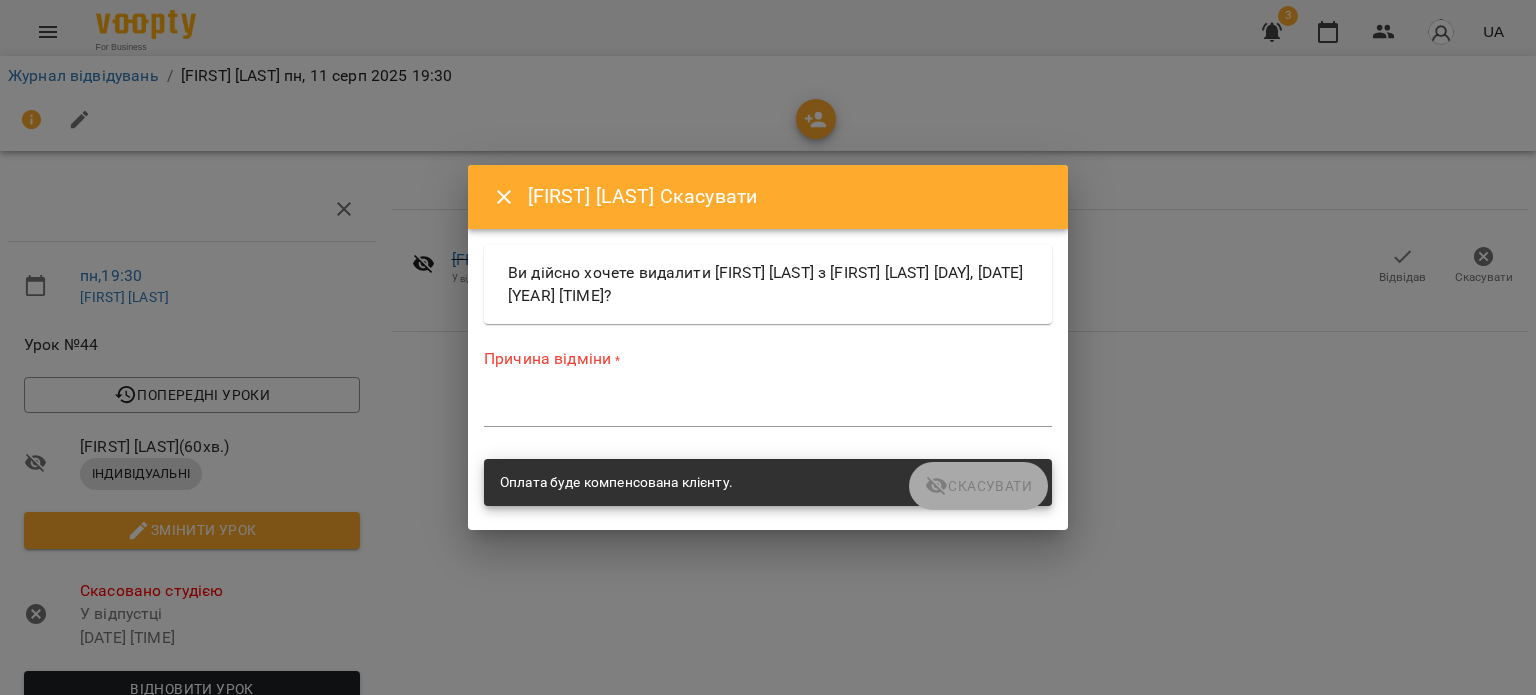 drag, startPoint x: 648, startPoint y: 398, endPoint x: 559, endPoint y: 411, distance: 89.94443 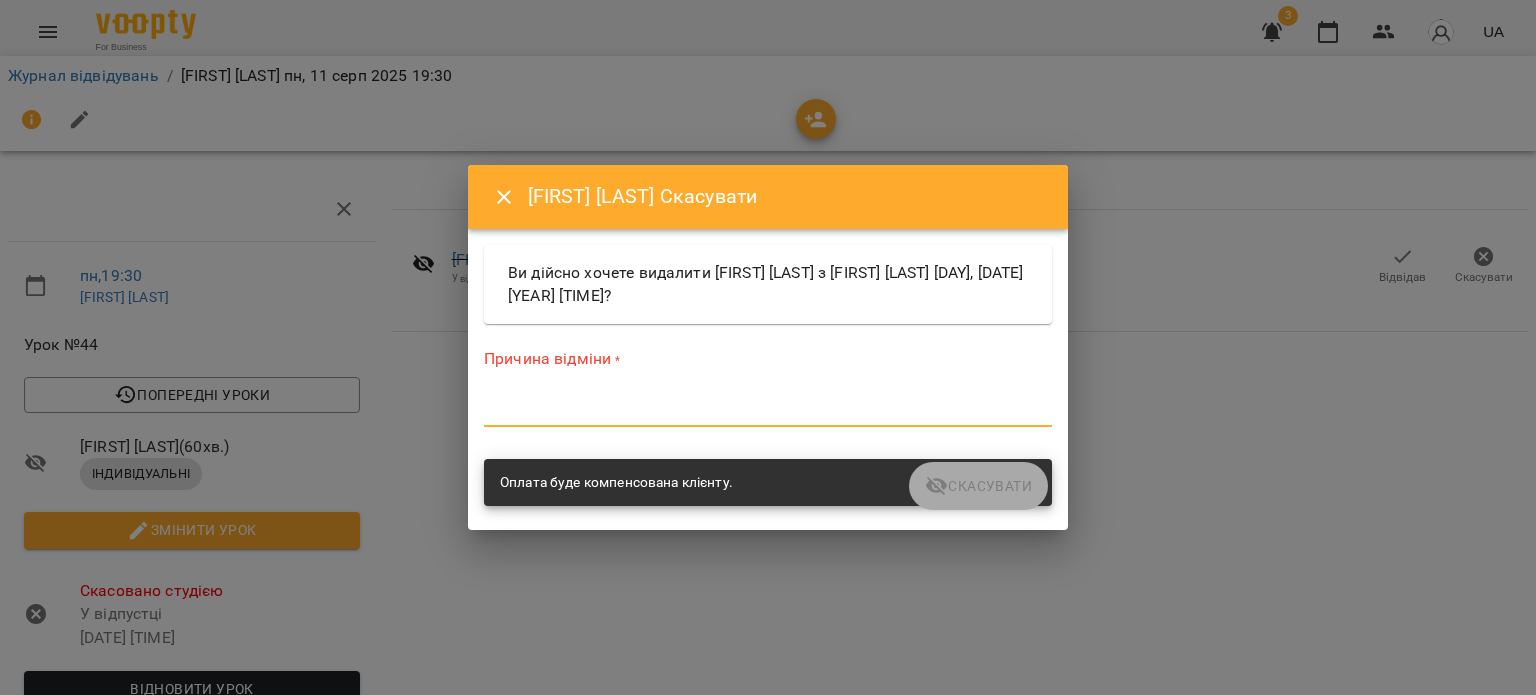 paste on "**********" 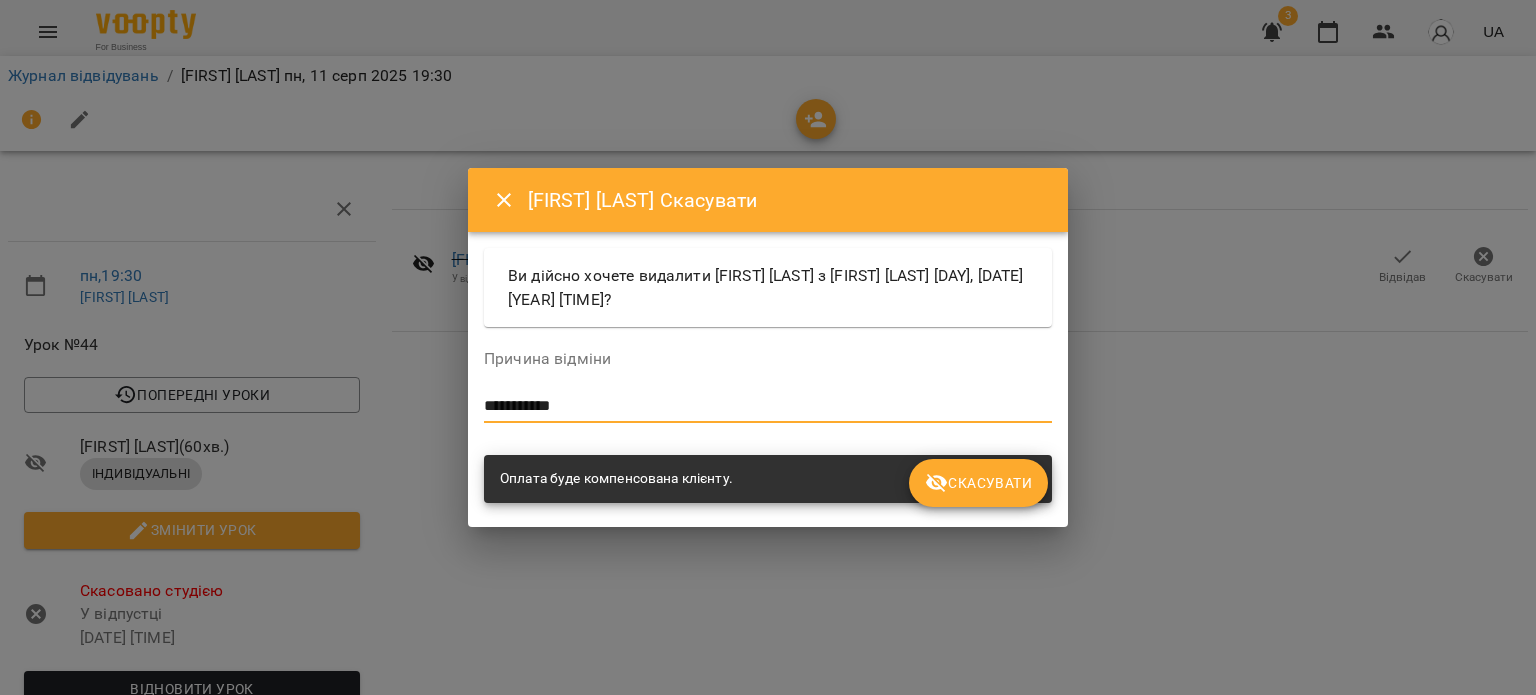 type on "**********" 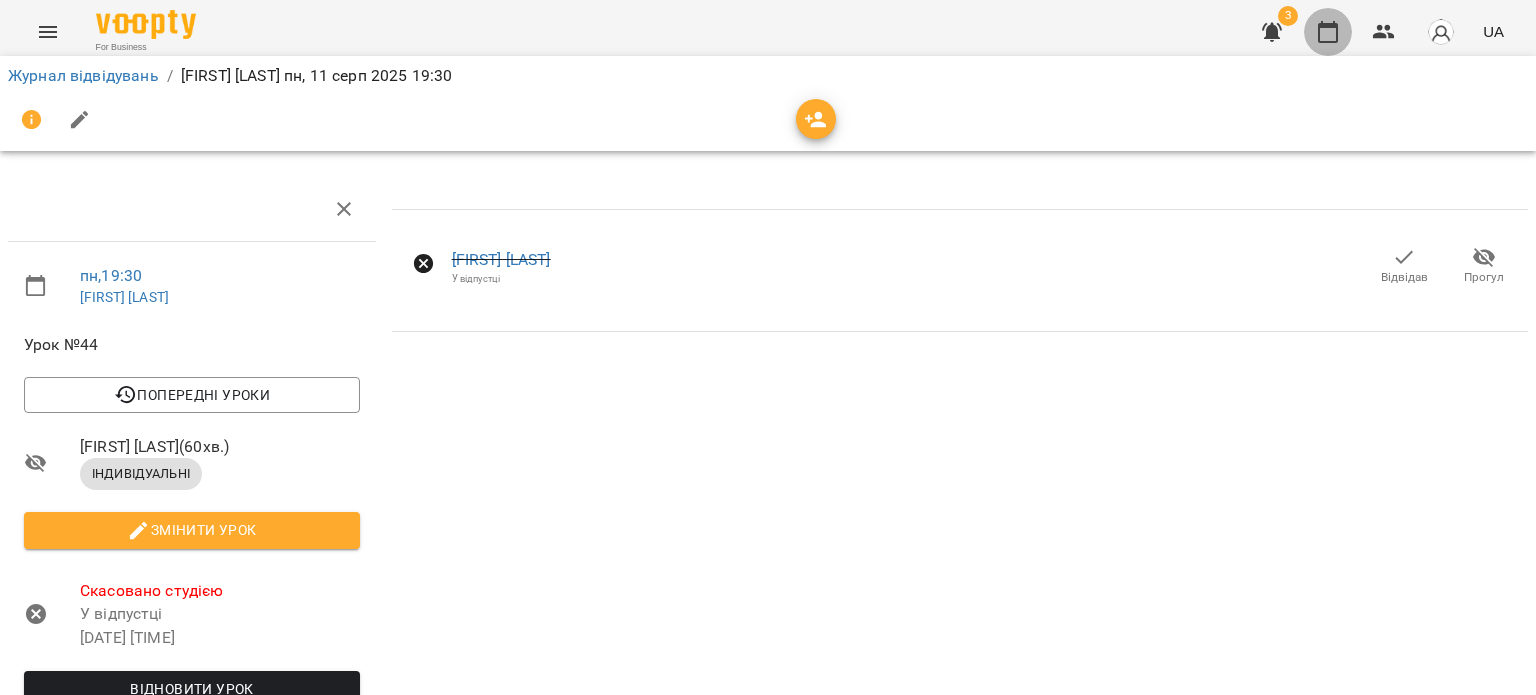 click 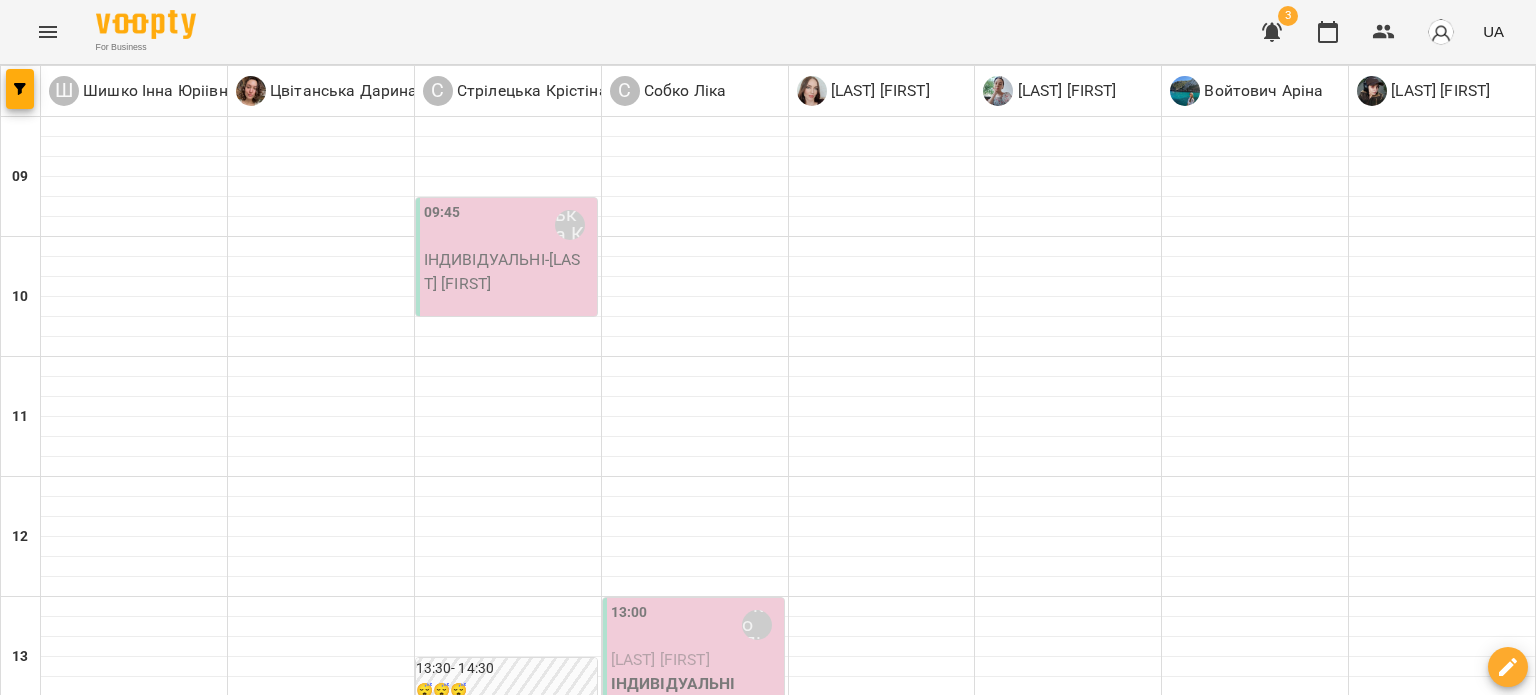 scroll, scrollTop: 994, scrollLeft: 0, axis: vertical 